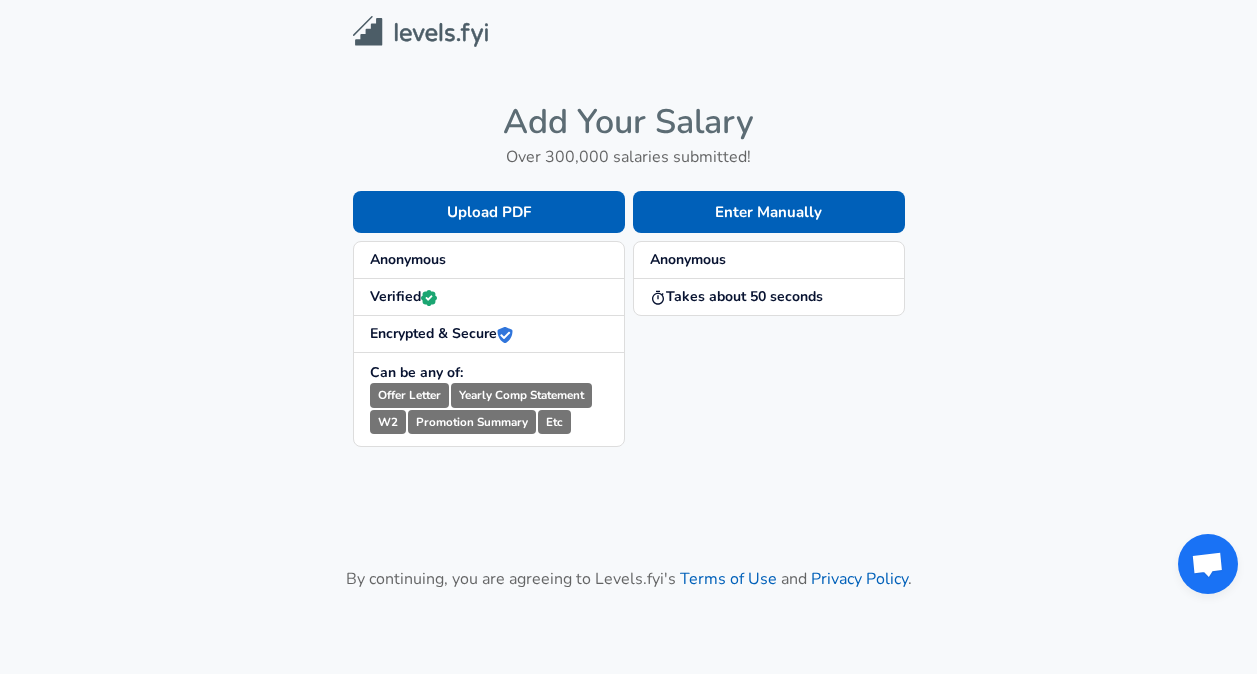 scroll, scrollTop: 0, scrollLeft: 0, axis: both 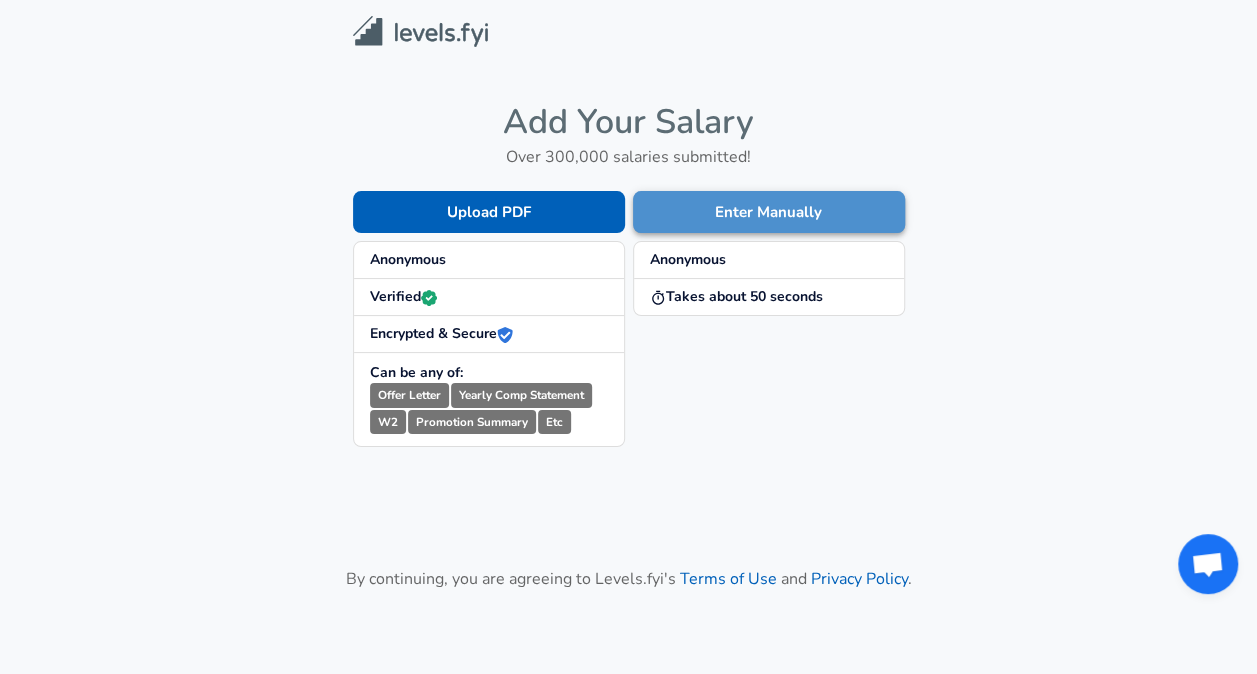 click on "Enter Manually" at bounding box center (769, 212) 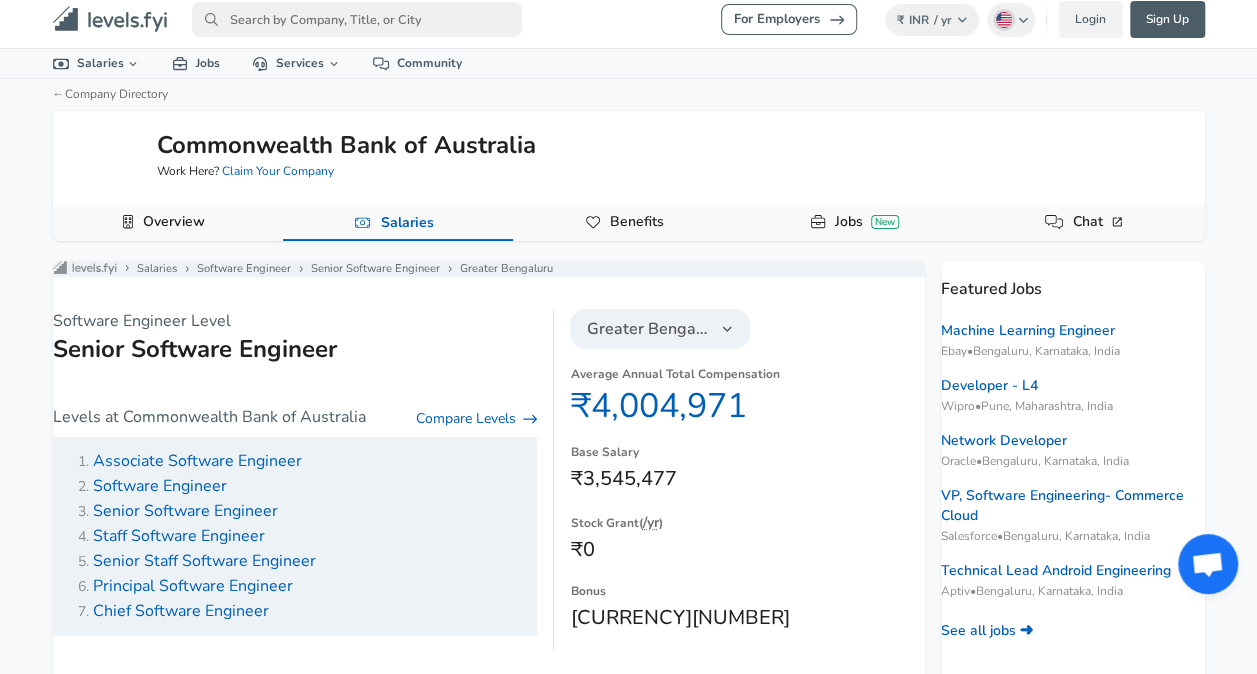 scroll, scrollTop: 11, scrollLeft: 0, axis: vertical 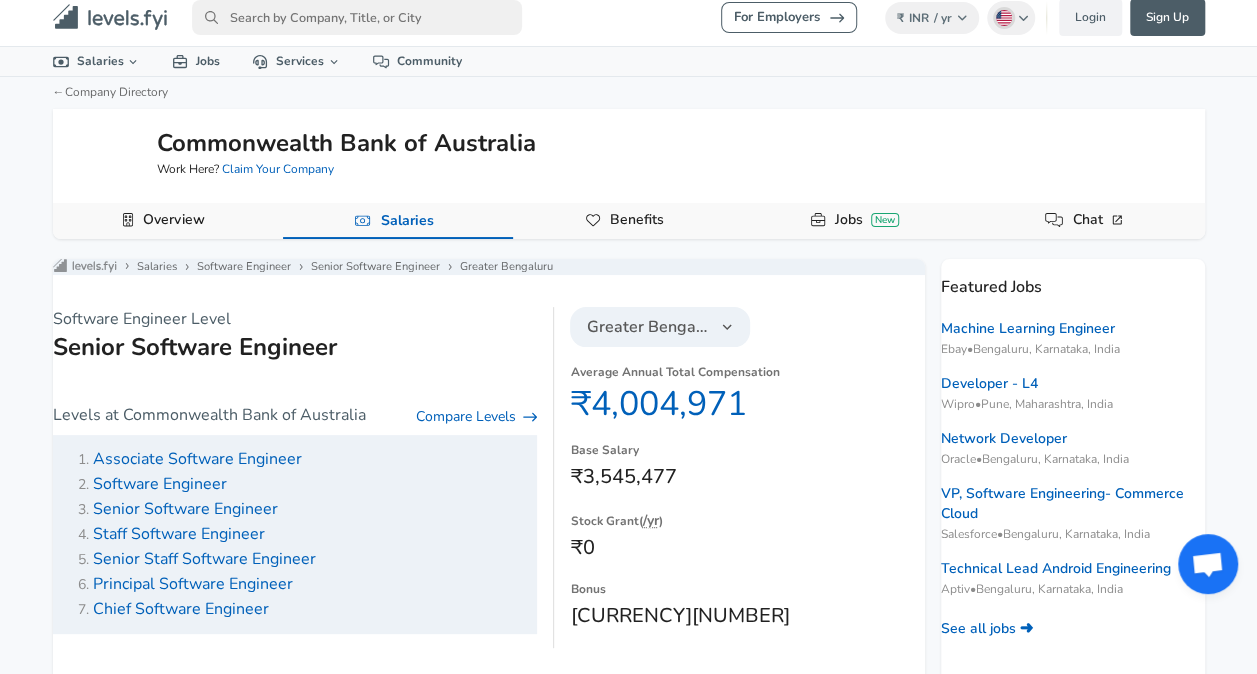 click on "Greater Bengaluru" at bounding box center [648, 327] 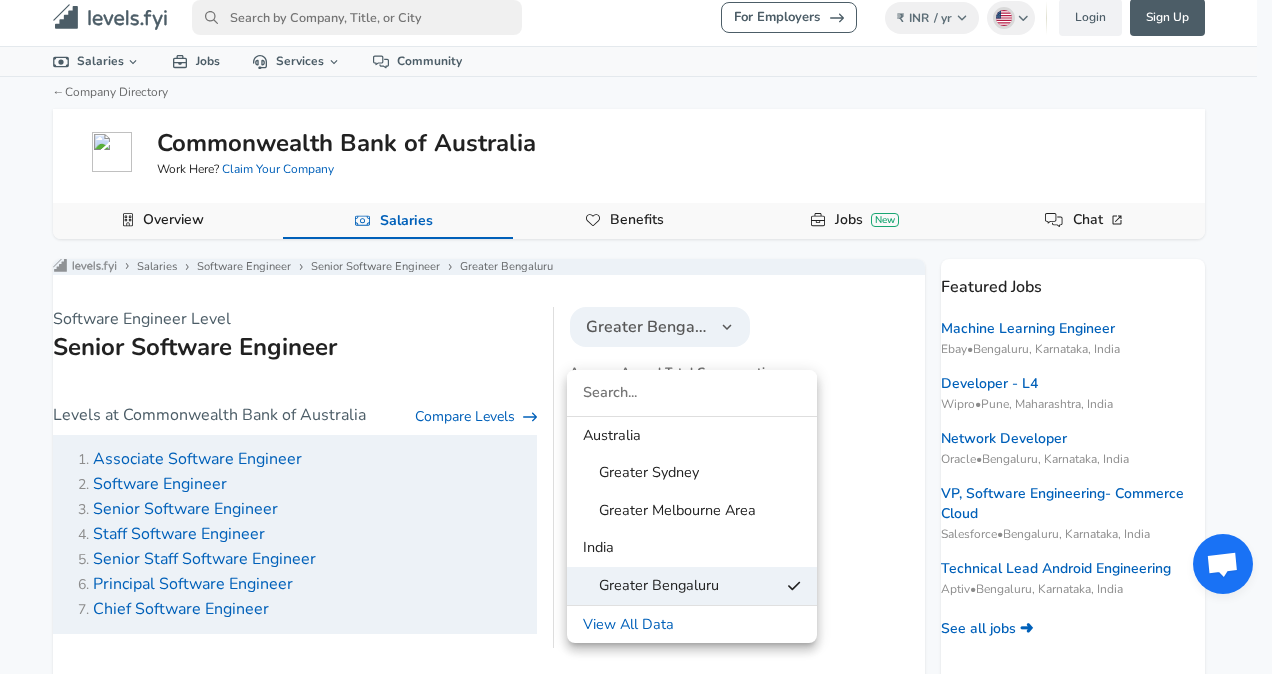 click at bounding box center (636, 337) 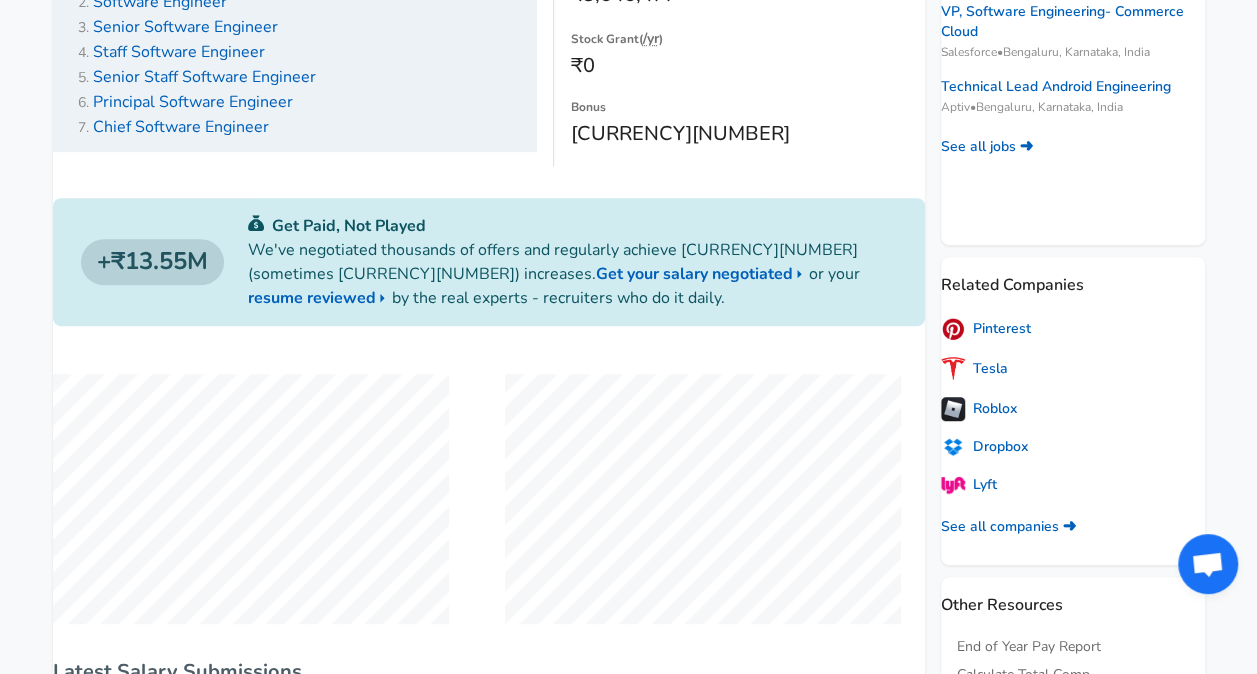 scroll, scrollTop: 513, scrollLeft: 0, axis: vertical 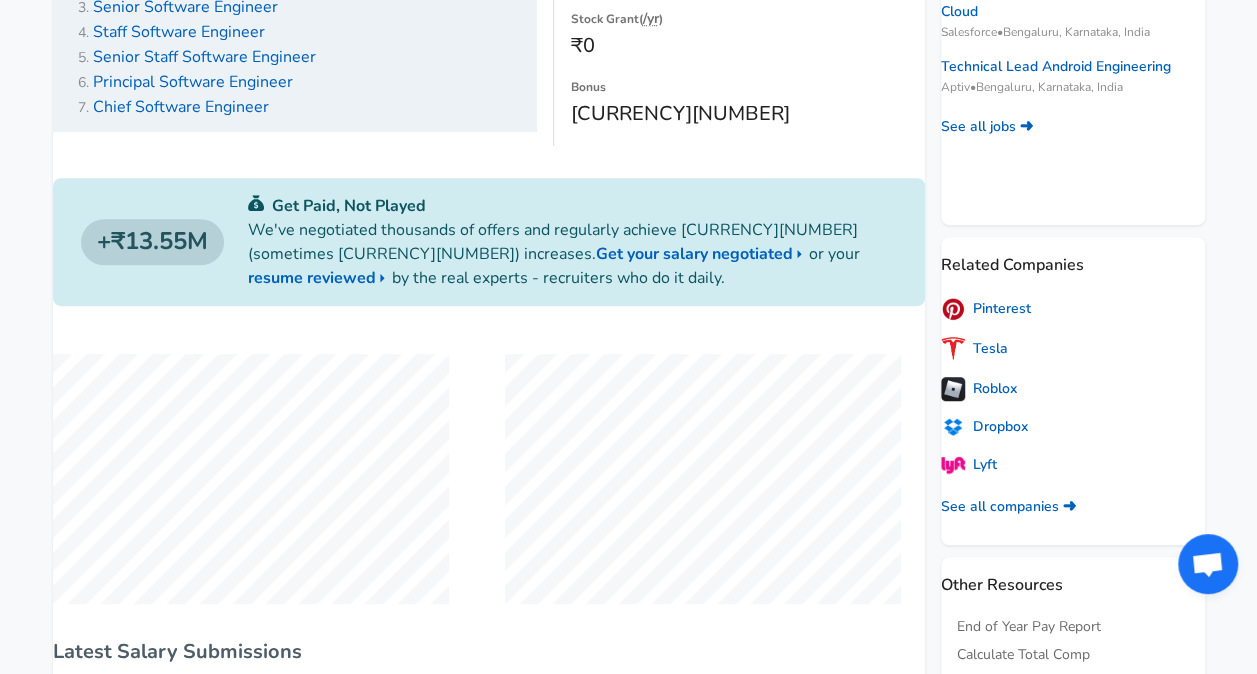 click on "Get your salary negotiated" at bounding box center (702, 254) 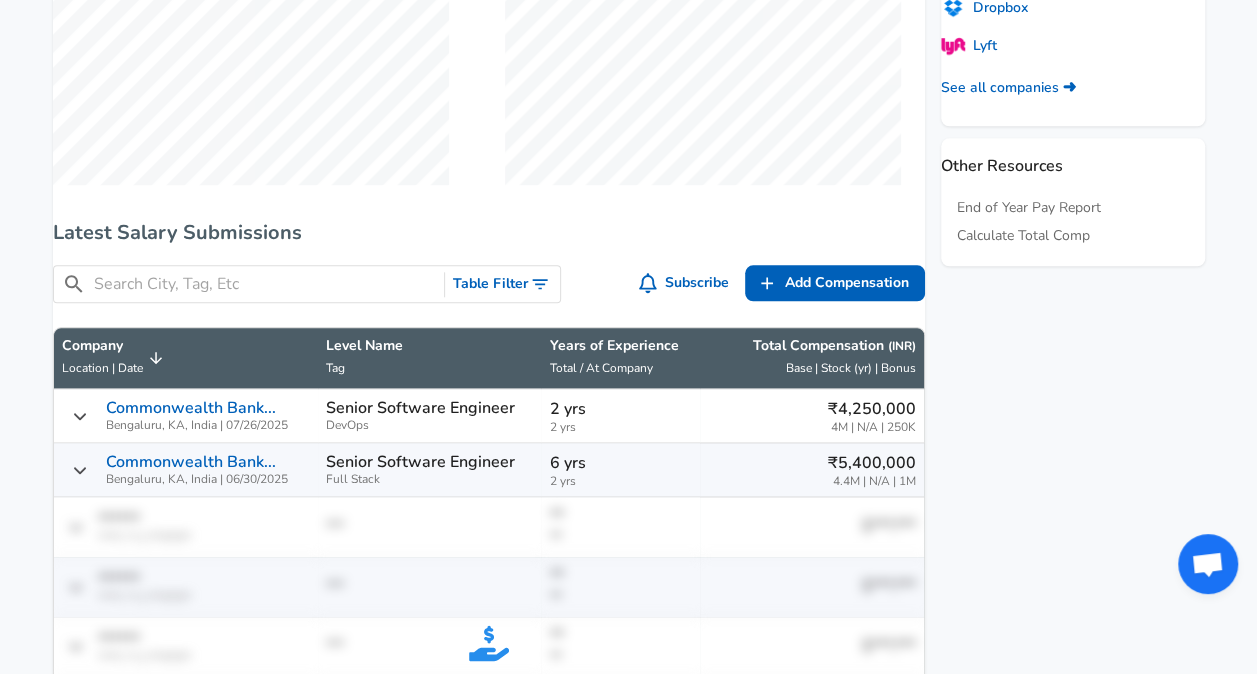 scroll, scrollTop: 933, scrollLeft: 0, axis: vertical 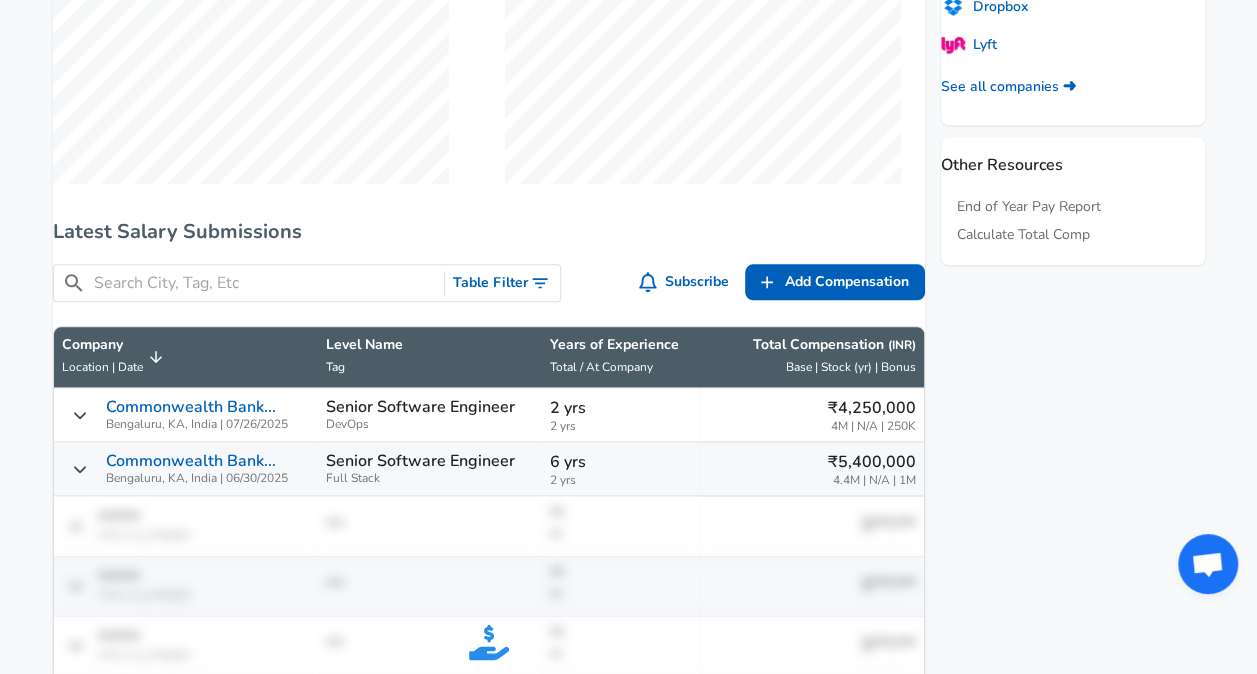 click at bounding box center [265, 283] 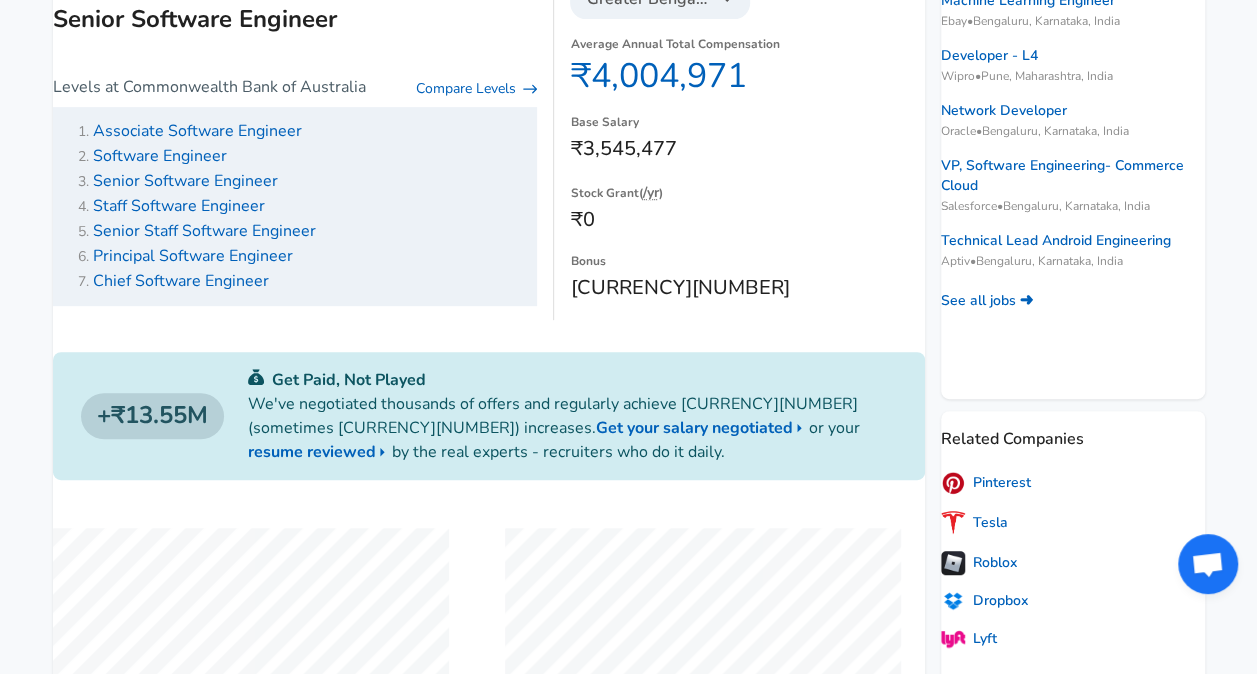 scroll, scrollTop: 338, scrollLeft: 0, axis: vertical 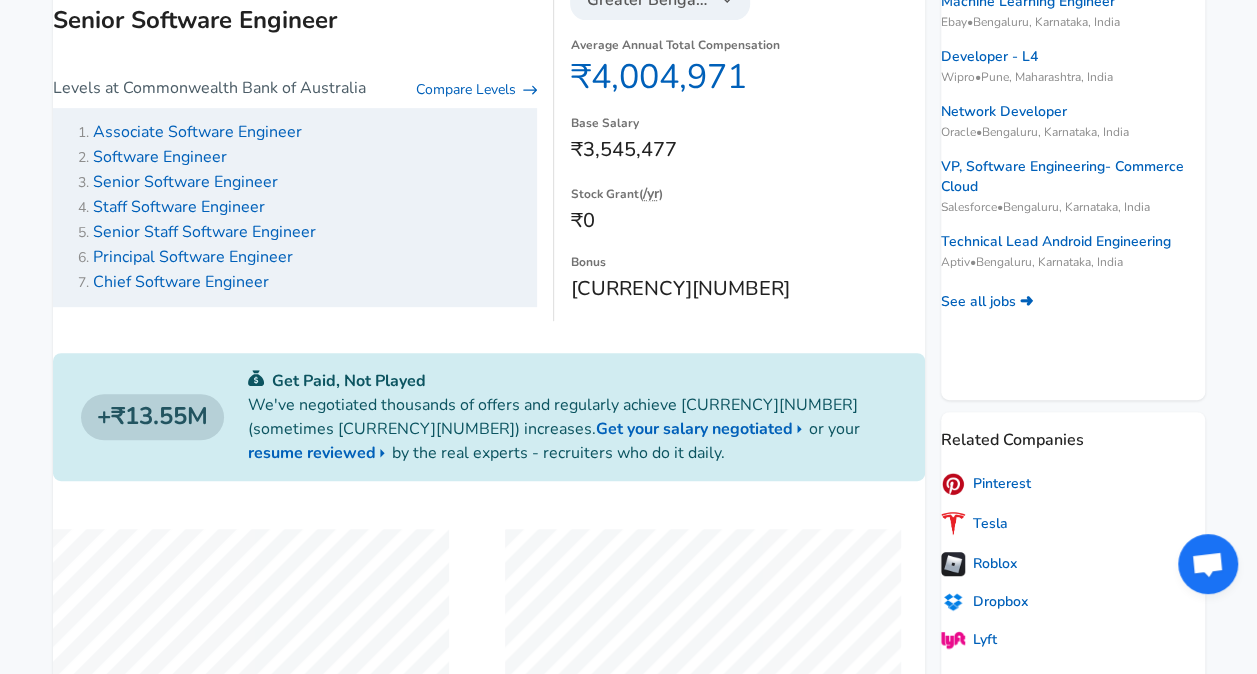 type on "[CITY]" 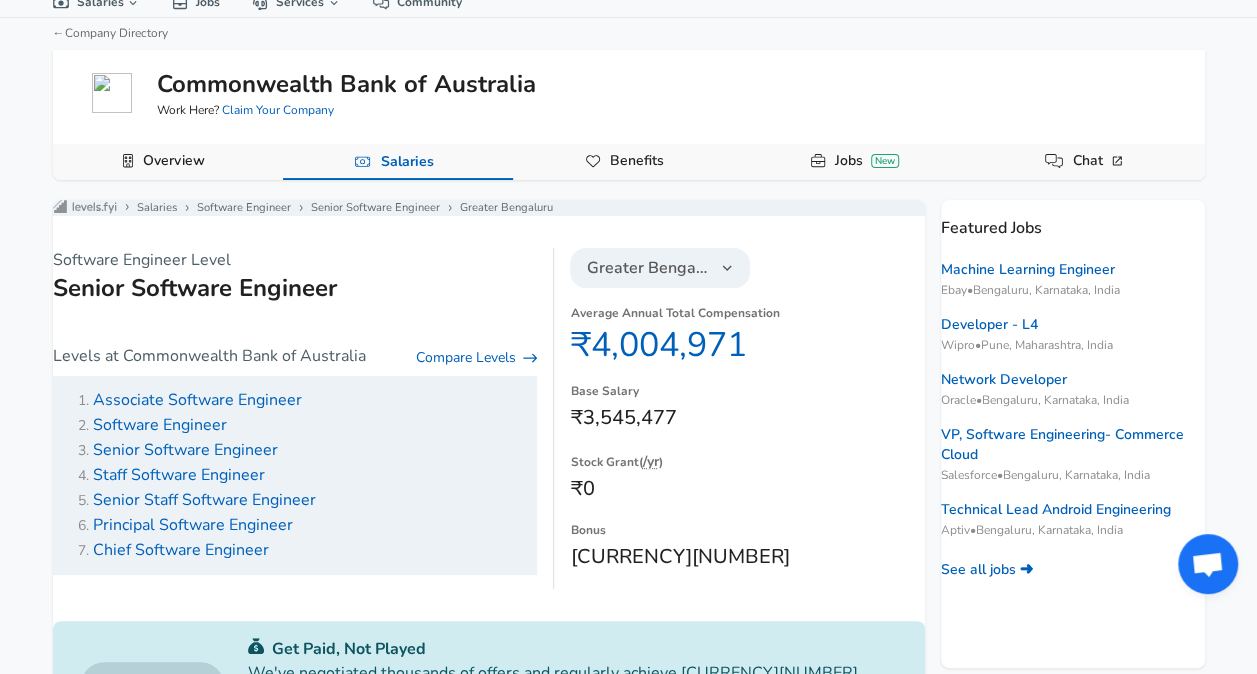 scroll, scrollTop: 0, scrollLeft: 0, axis: both 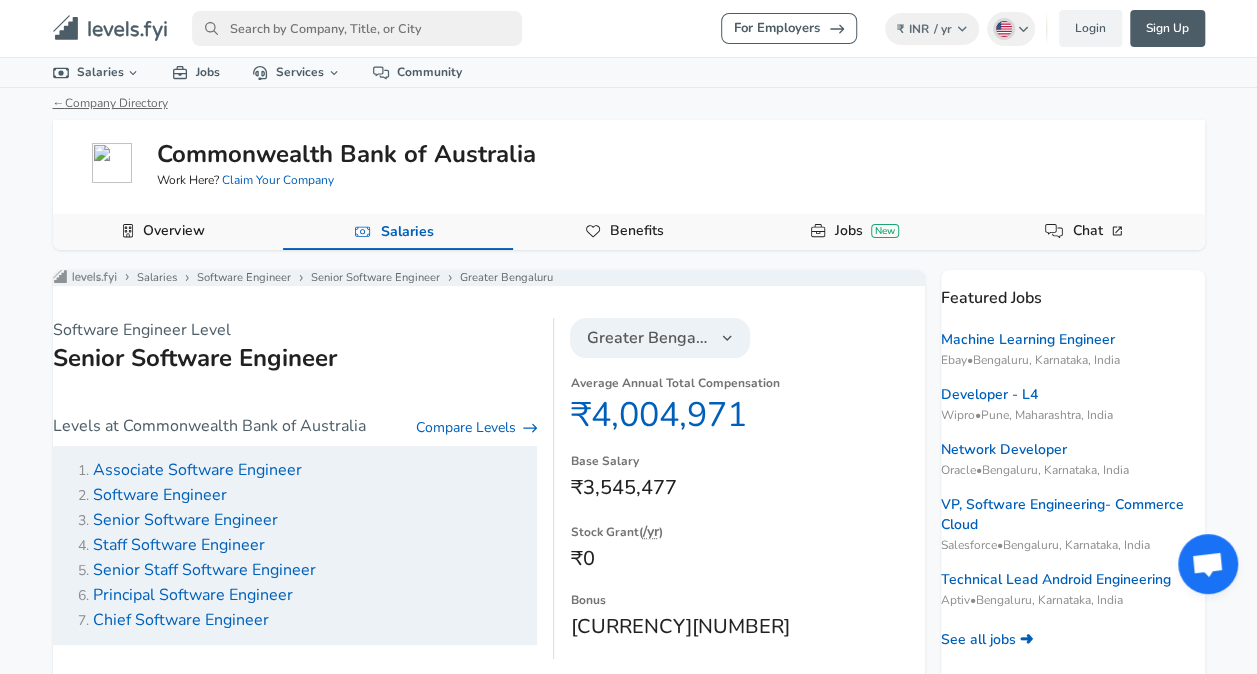 click on "←  Company Directory" at bounding box center [110, 103] 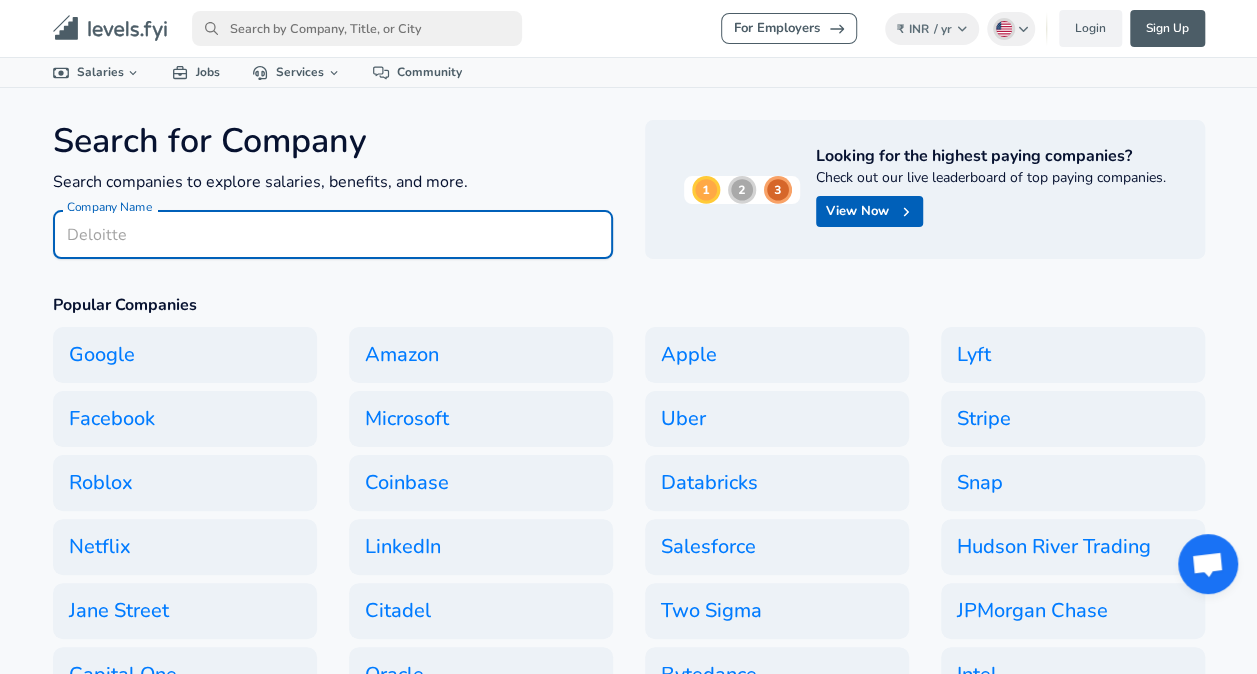 click on "Company Name" at bounding box center [333, 234] 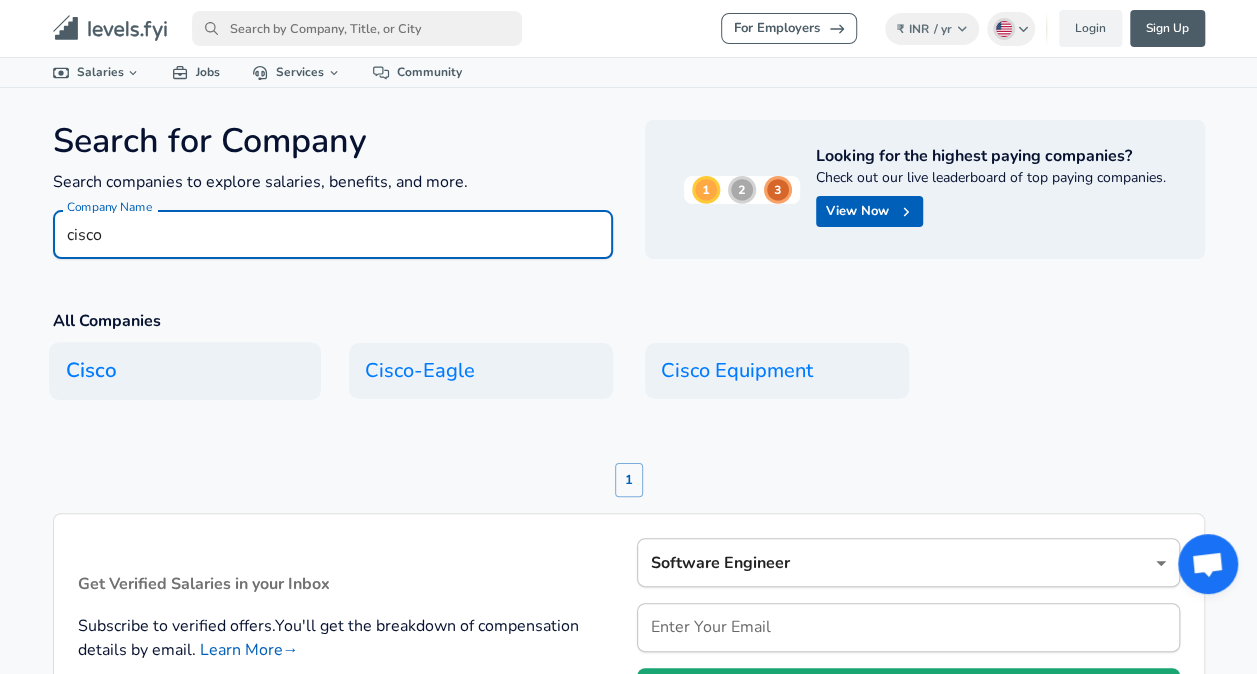 type on "cisco" 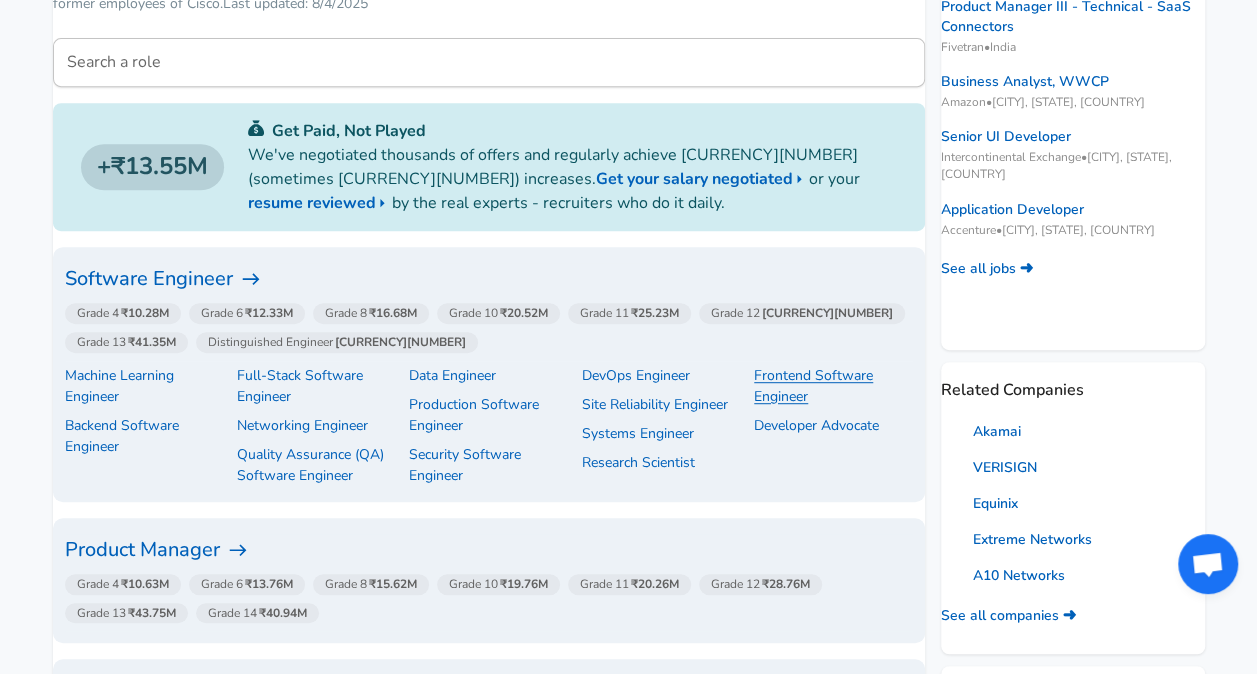 scroll, scrollTop: 319, scrollLeft: 0, axis: vertical 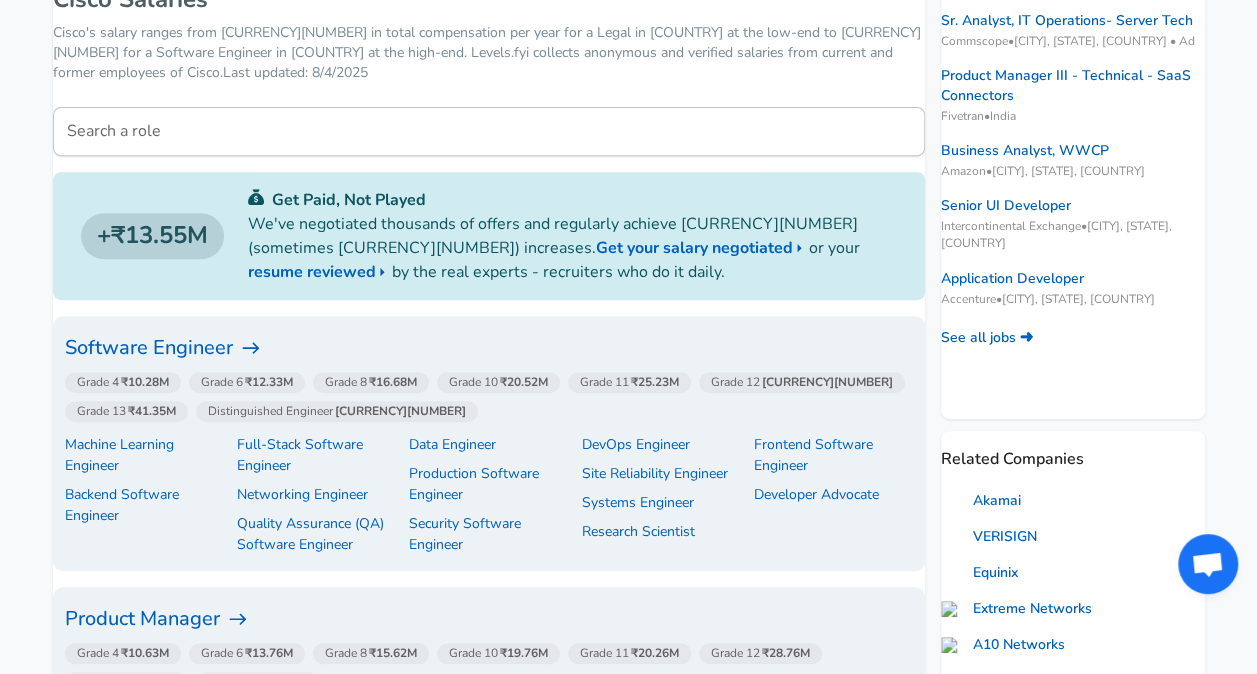 click 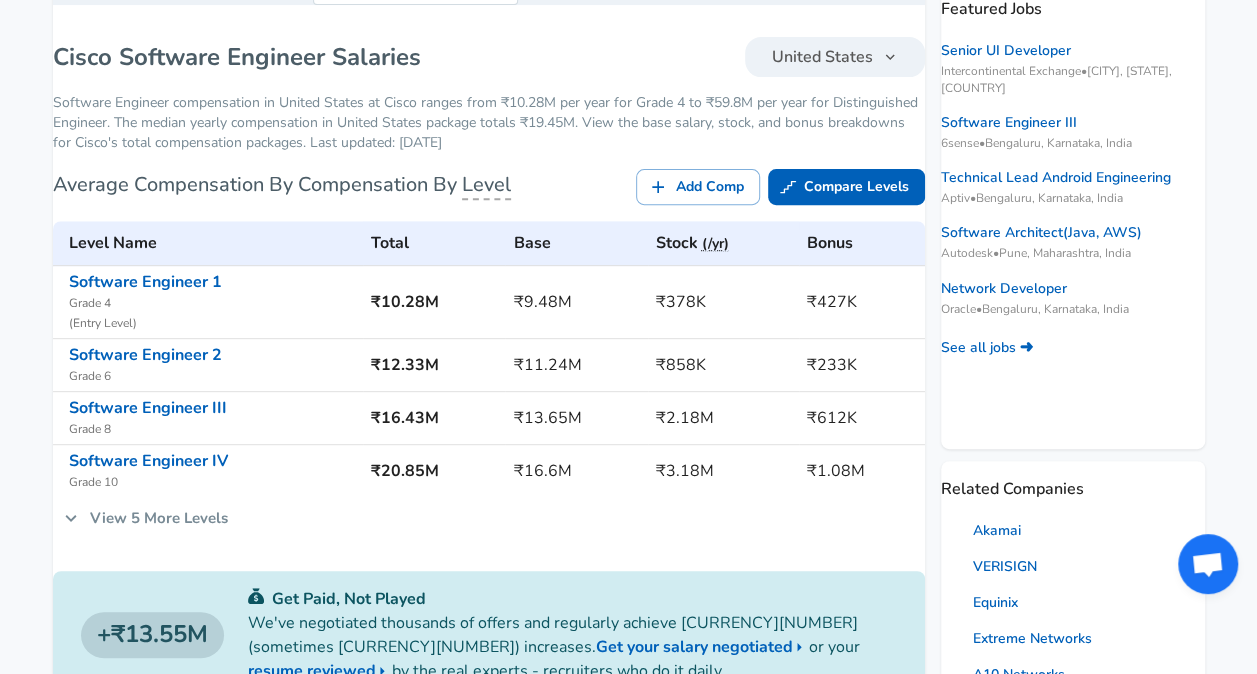 scroll, scrollTop: 291, scrollLeft: 0, axis: vertical 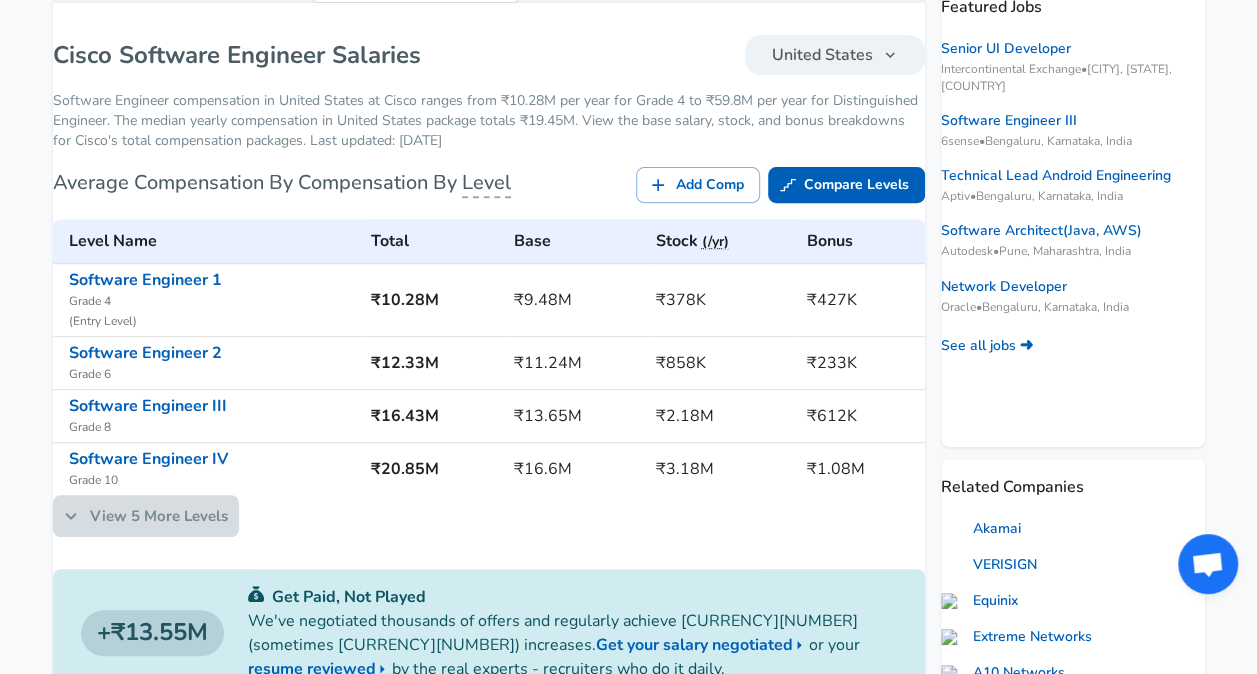 click on "View   5   More Levels" at bounding box center [146, 516] 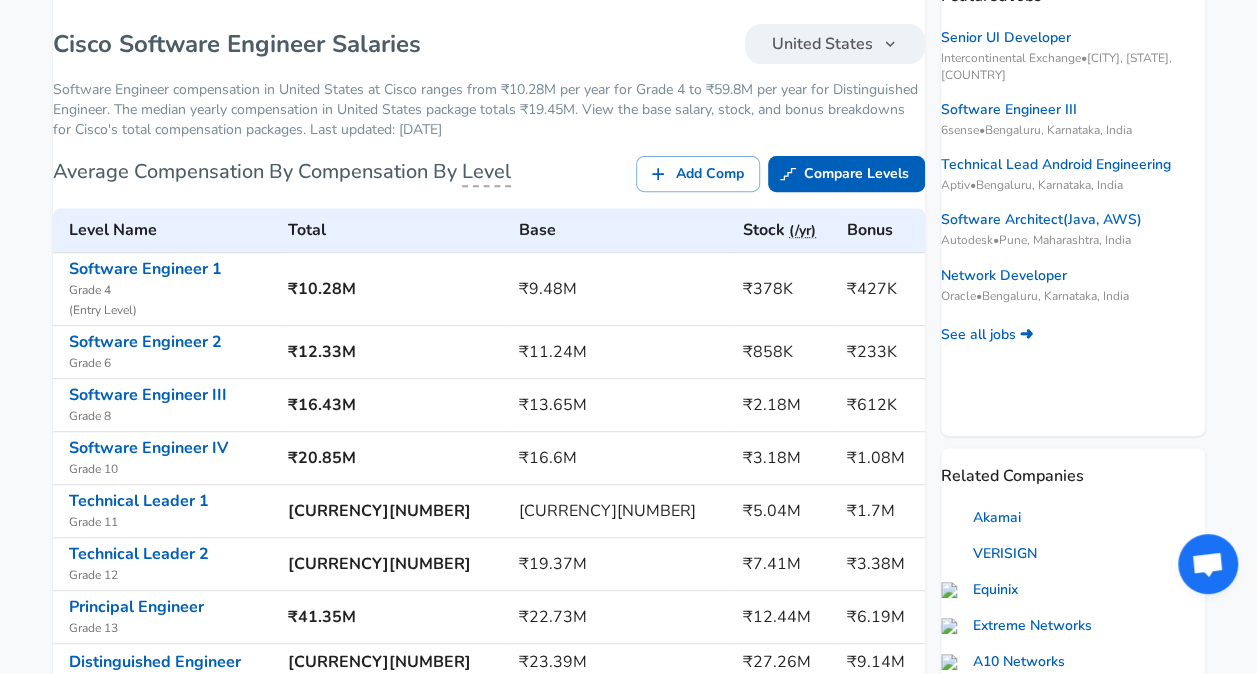 scroll, scrollTop: 303, scrollLeft: 0, axis: vertical 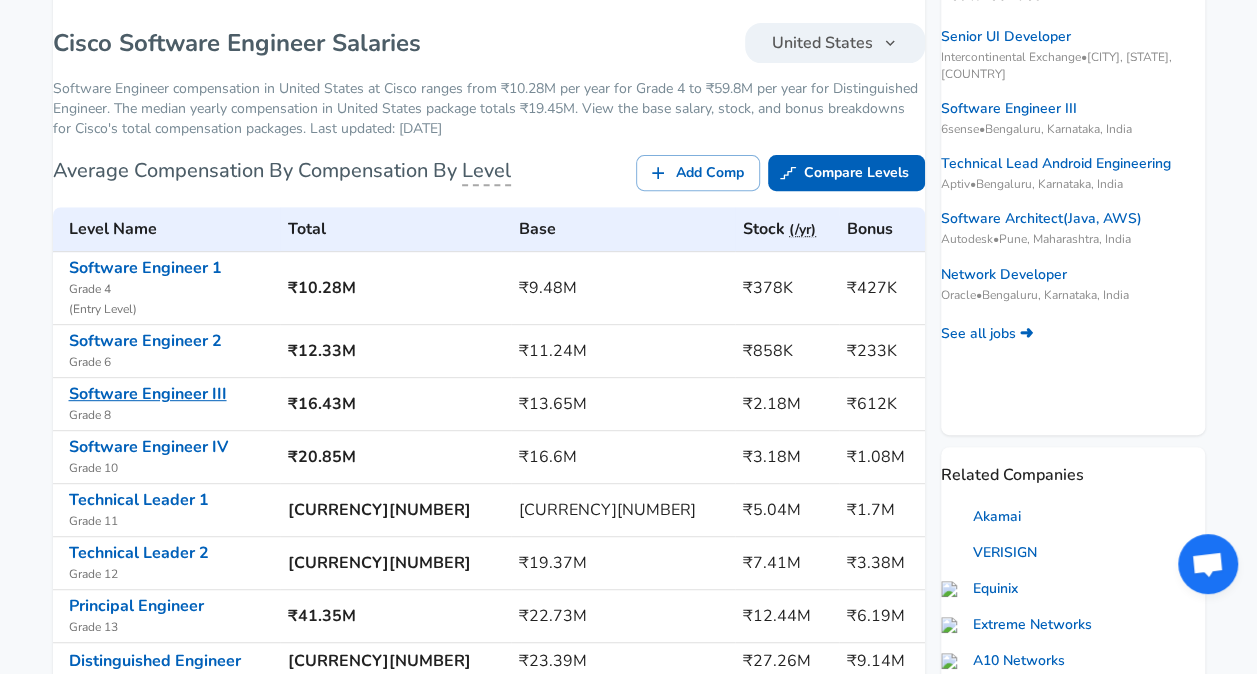 click on "Software Engineer III" at bounding box center (148, 394) 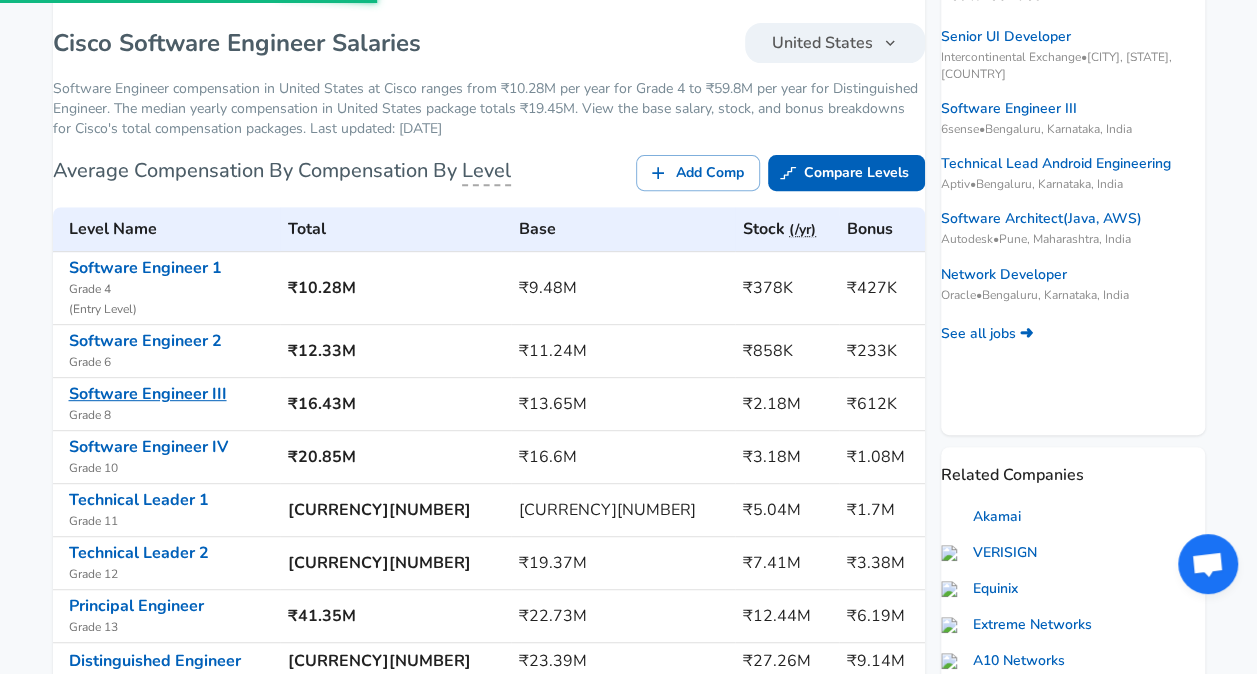 scroll, scrollTop: 0, scrollLeft: 0, axis: both 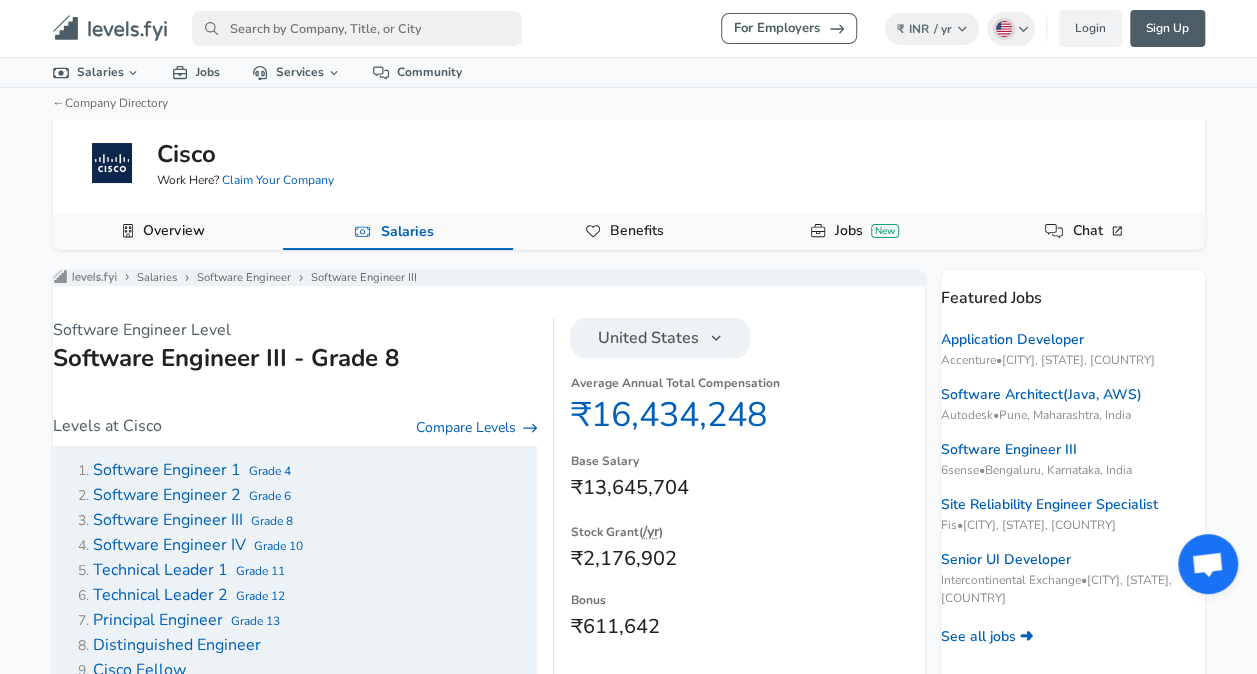 click on "Software Engineer Level Software Engineer III - Grade 8 Levels at Cisco Compare Levels Software Engineer 1 Grade 4 Software Engineer 2 Grade 6 Software Engineer III Grade 8 Software Engineer IV Grade 10 Technical Leader 1 Grade 11 Technical Leader 2 Grade 12 Principal Engineer Grade 13 Distinguished Engineer Cisco Fellow" at bounding box center (296, 513) 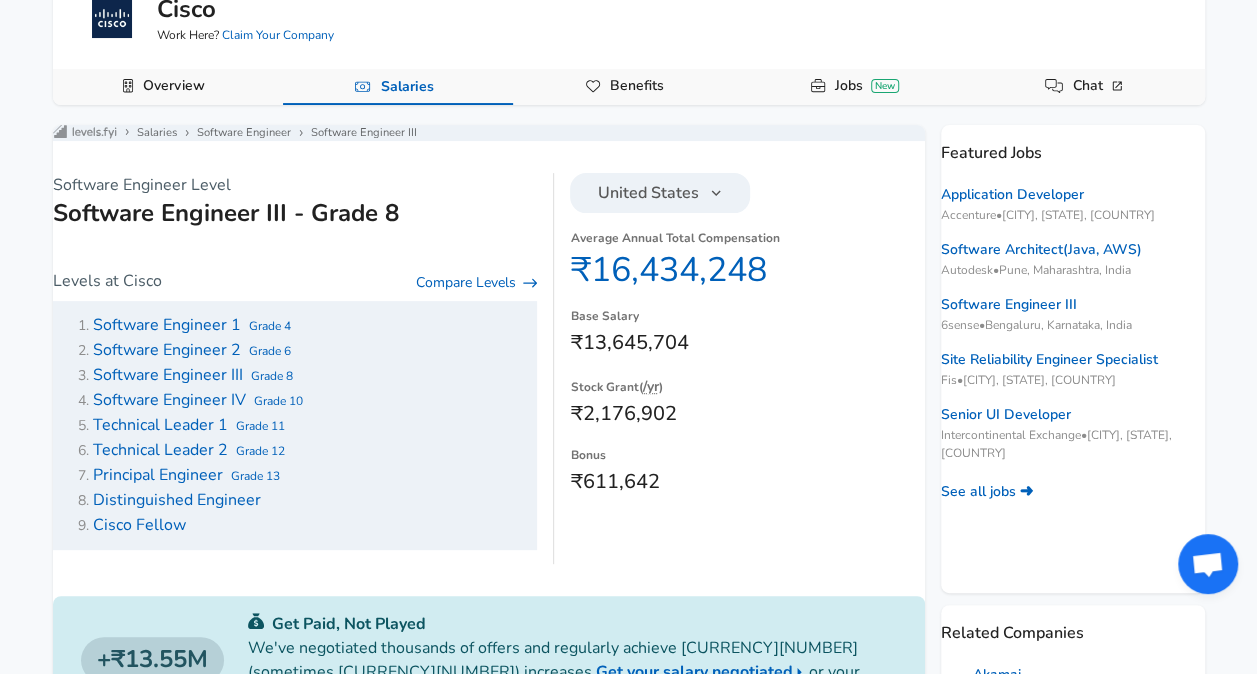 scroll, scrollTop: 147, scrollLeft: 0, axis: vertical 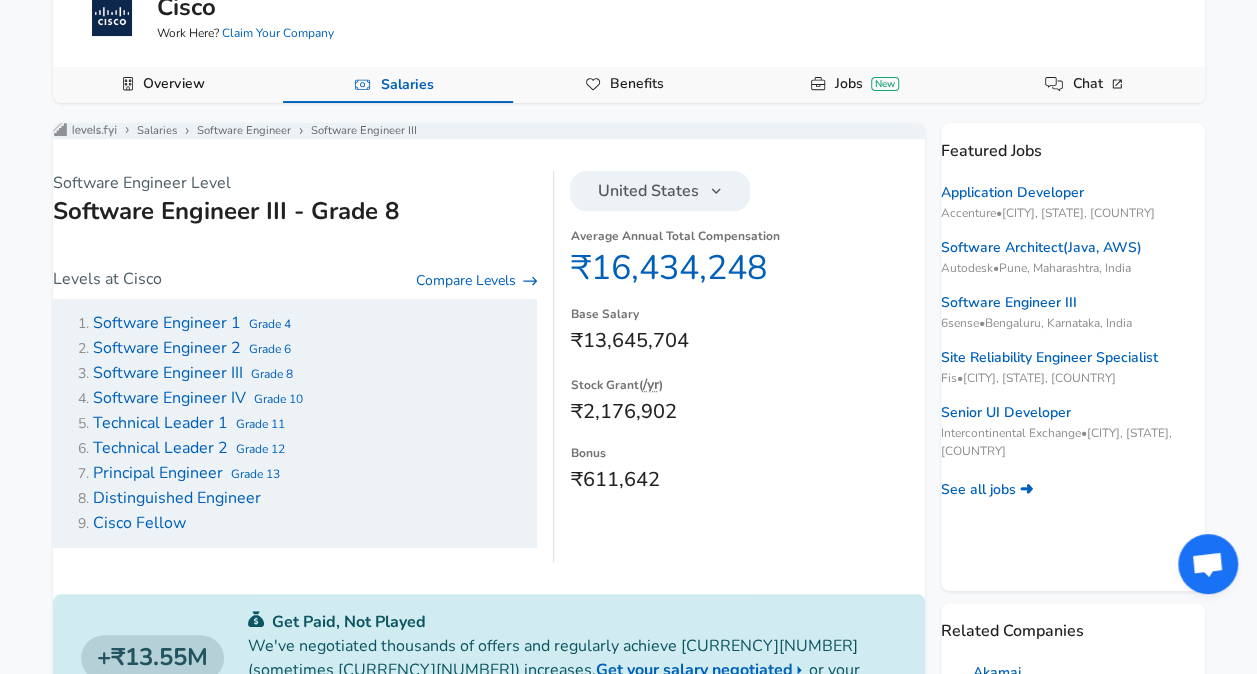 click on "Software Engineer III" at bounding box center (168, 373) 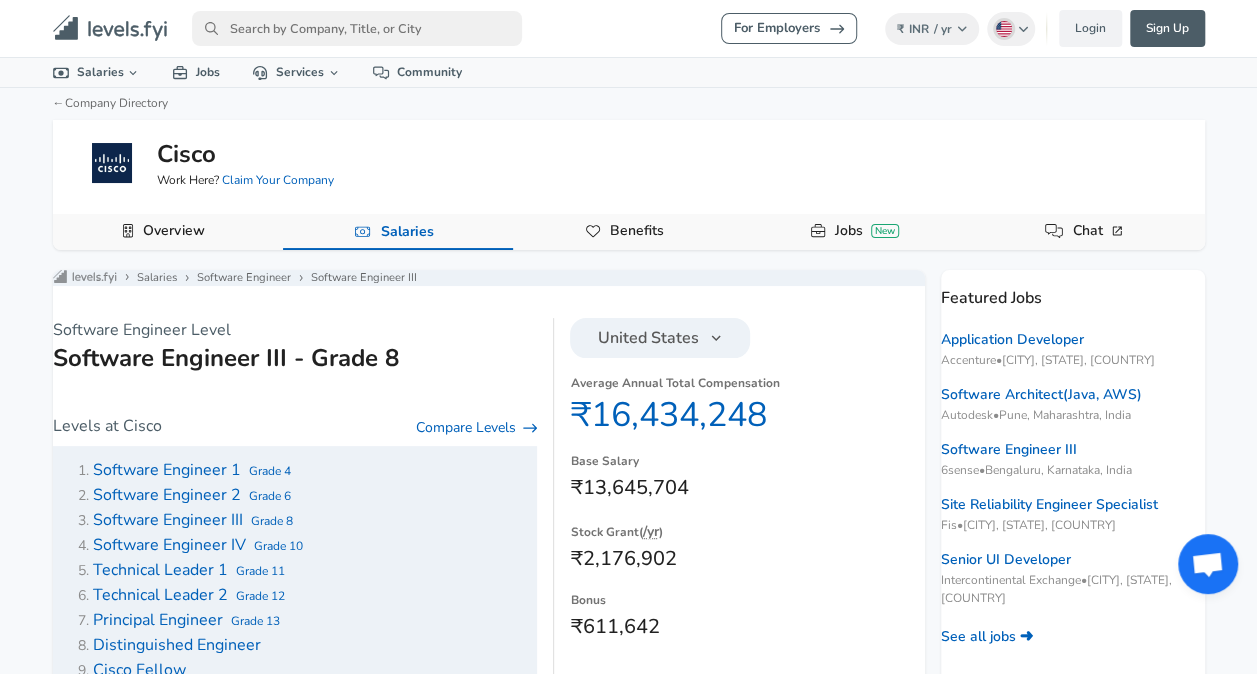 click on "United States" at bounding box center [648, 338] 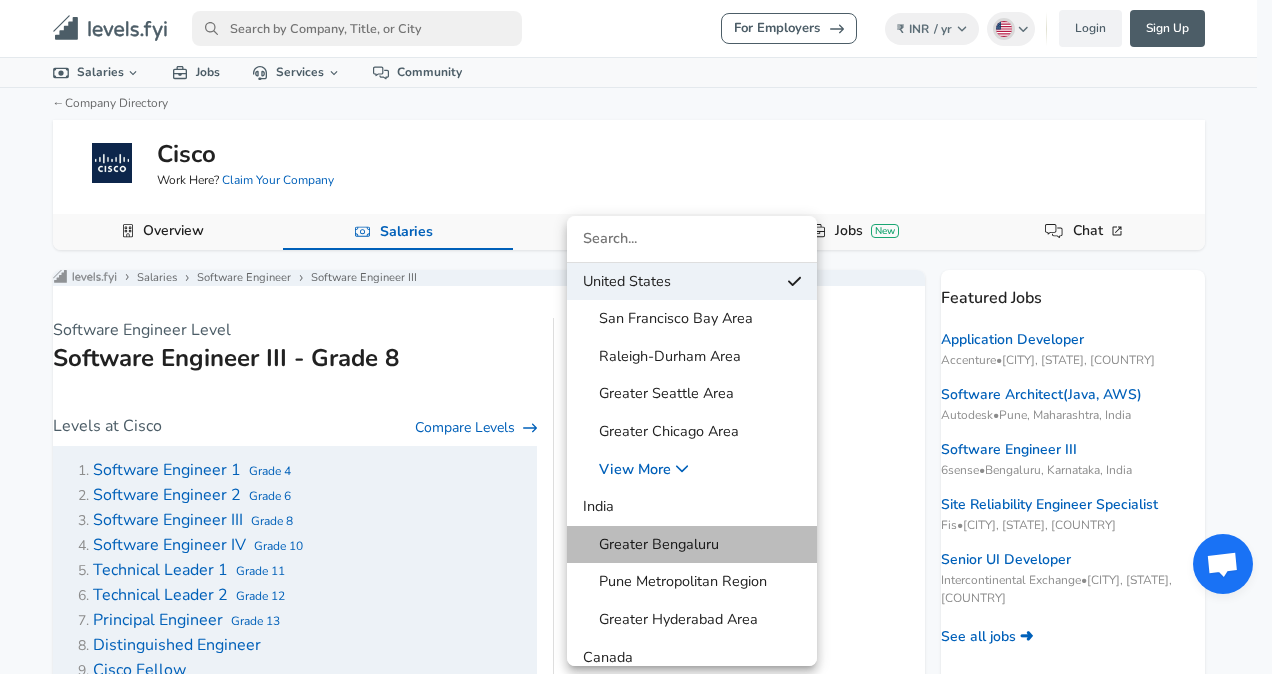 click on "Greater Bengaluru" at bounding box center [651, 545] 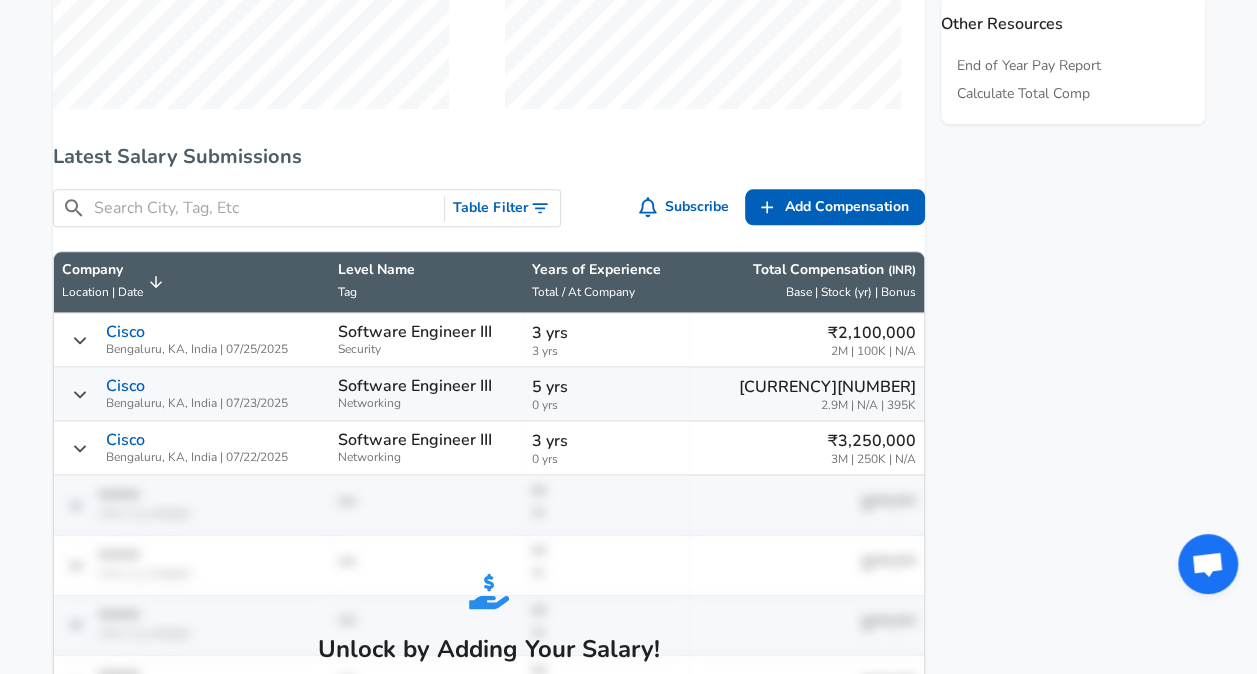 scroll, scrollTop: 1062, scrollLeft: 0, axis: vertical 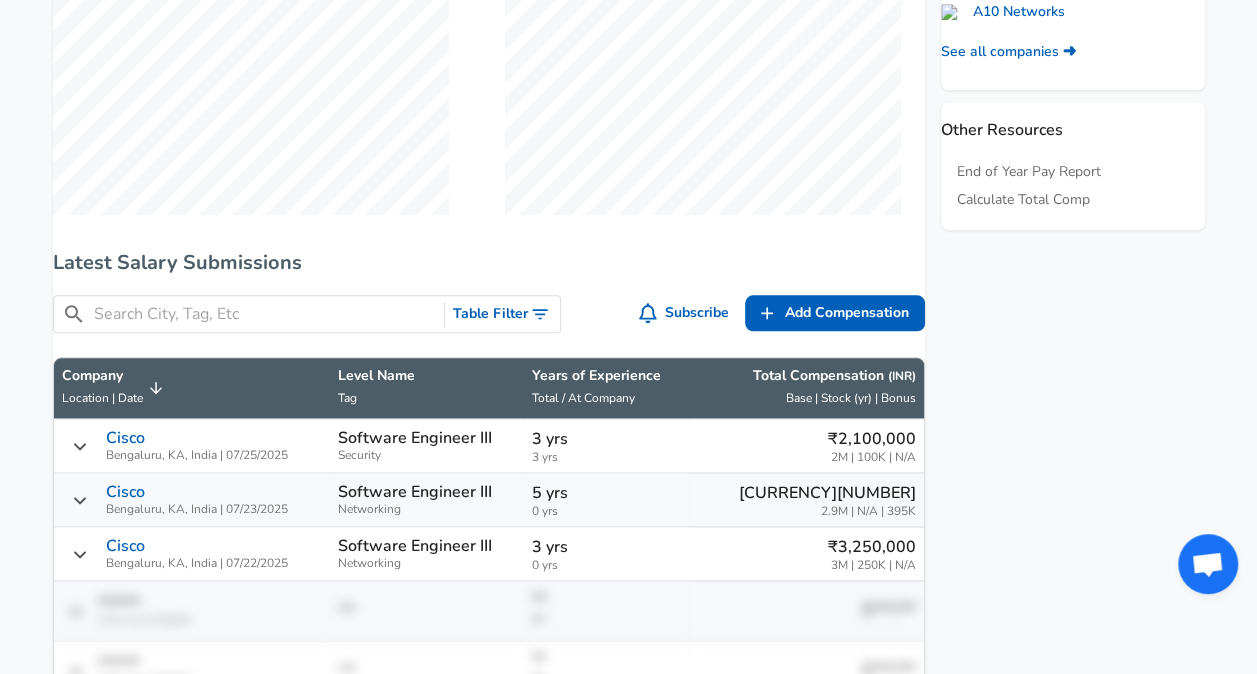 click at bounding box center (265, 314) 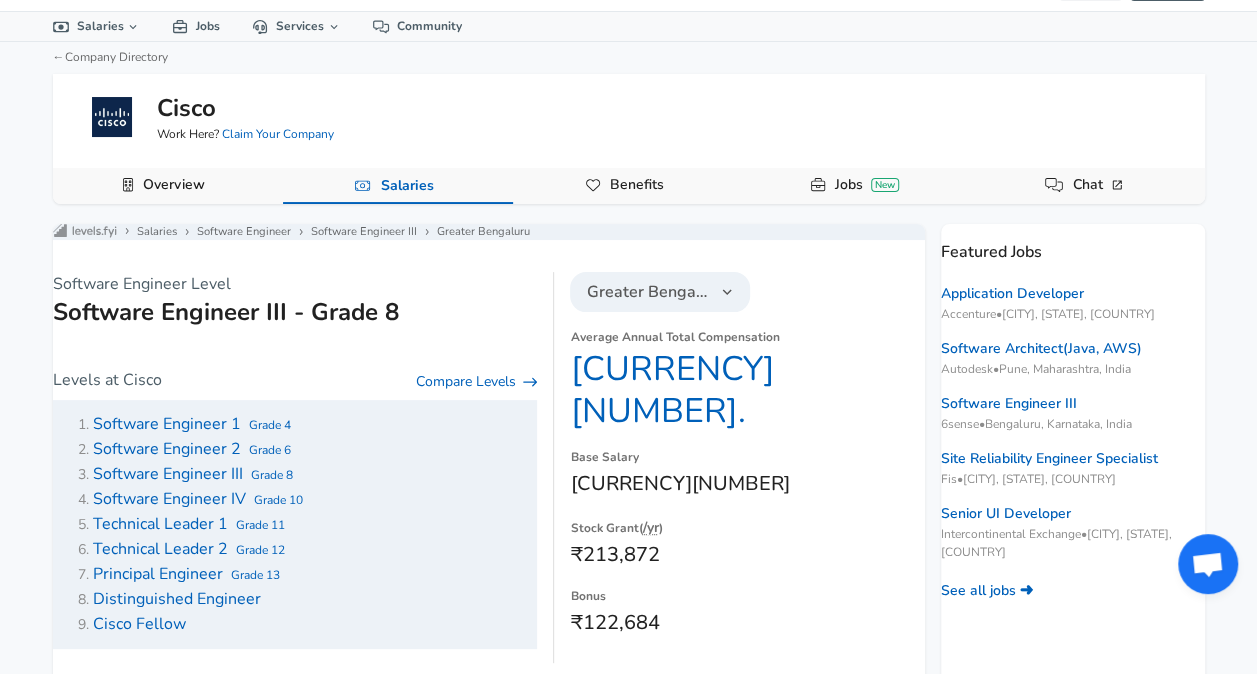 scroll, scrollTop: 42, scrollLeft: 0, axis: vertical 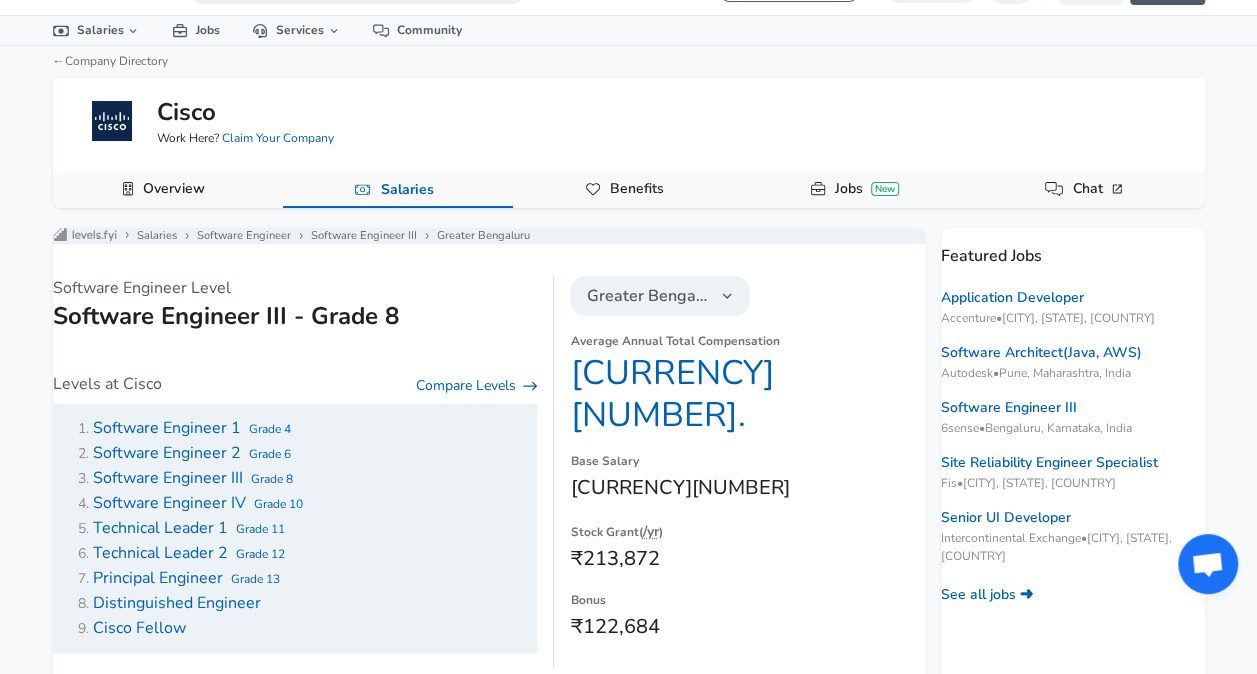 click on "Salaries" at bounding box center [398, 190] 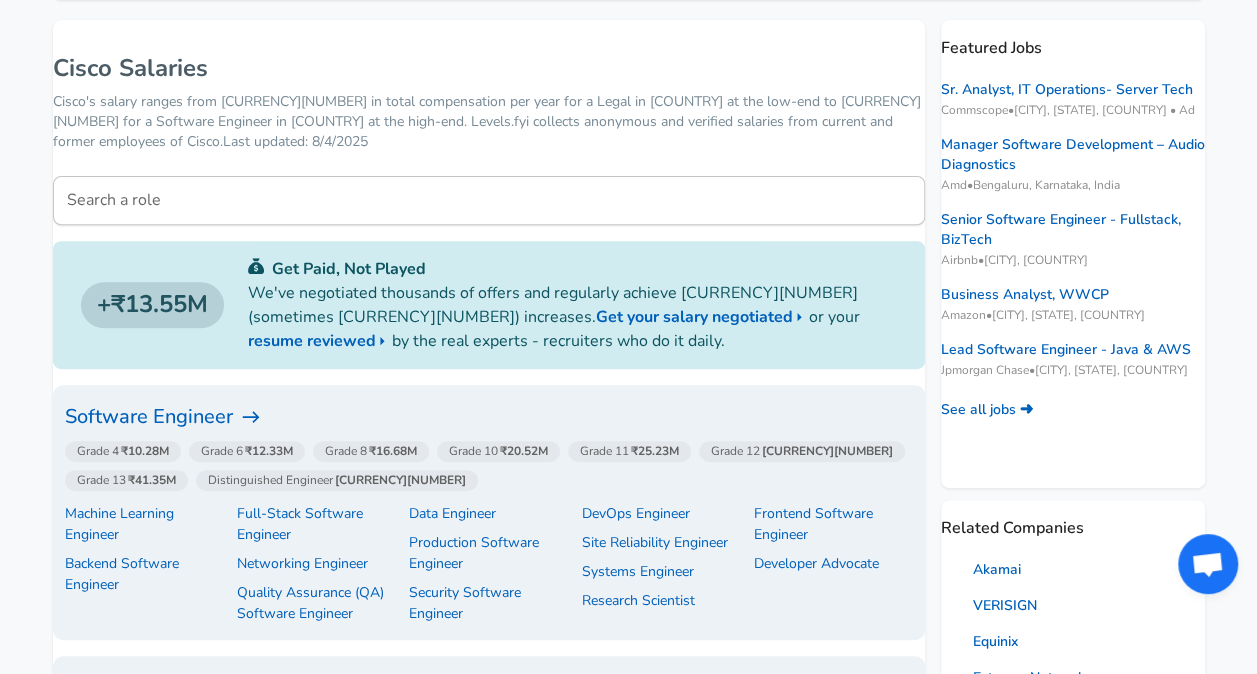 scroll, scrollTop: 397, scrollLeft: 0, axis: vertical 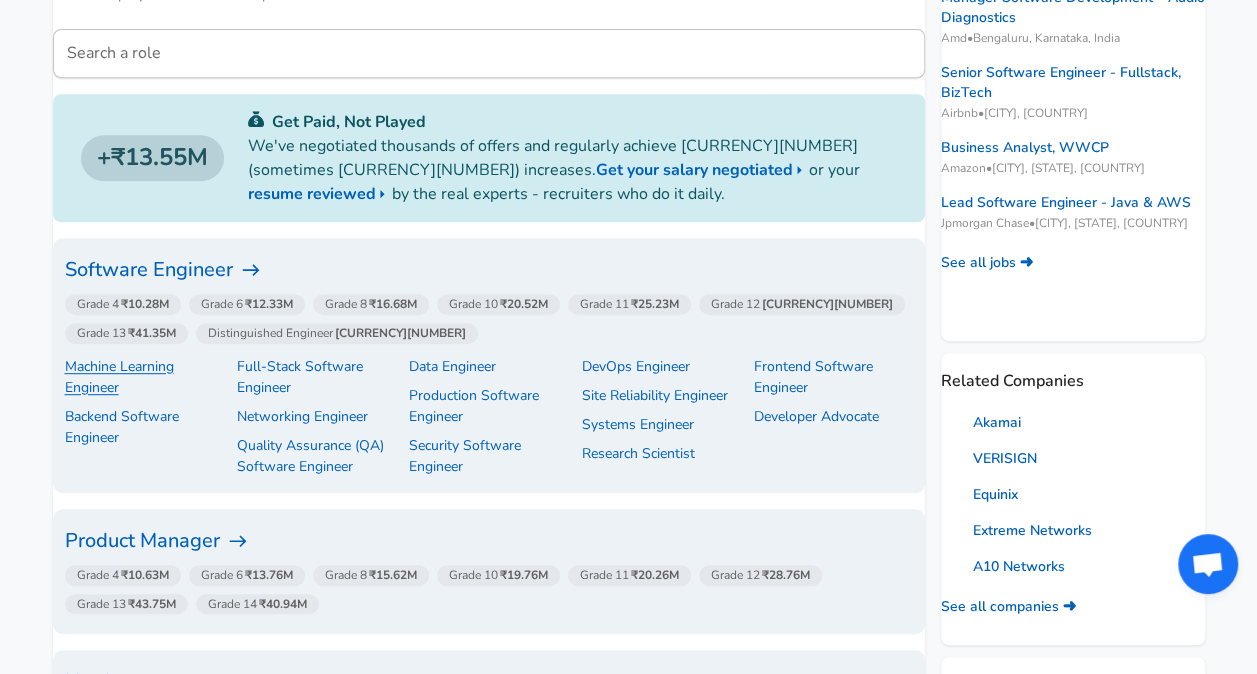 drag, startPoint x: 218, startPoint y: 364, endPoint x: 197, endPoint y: 364, distance: 21 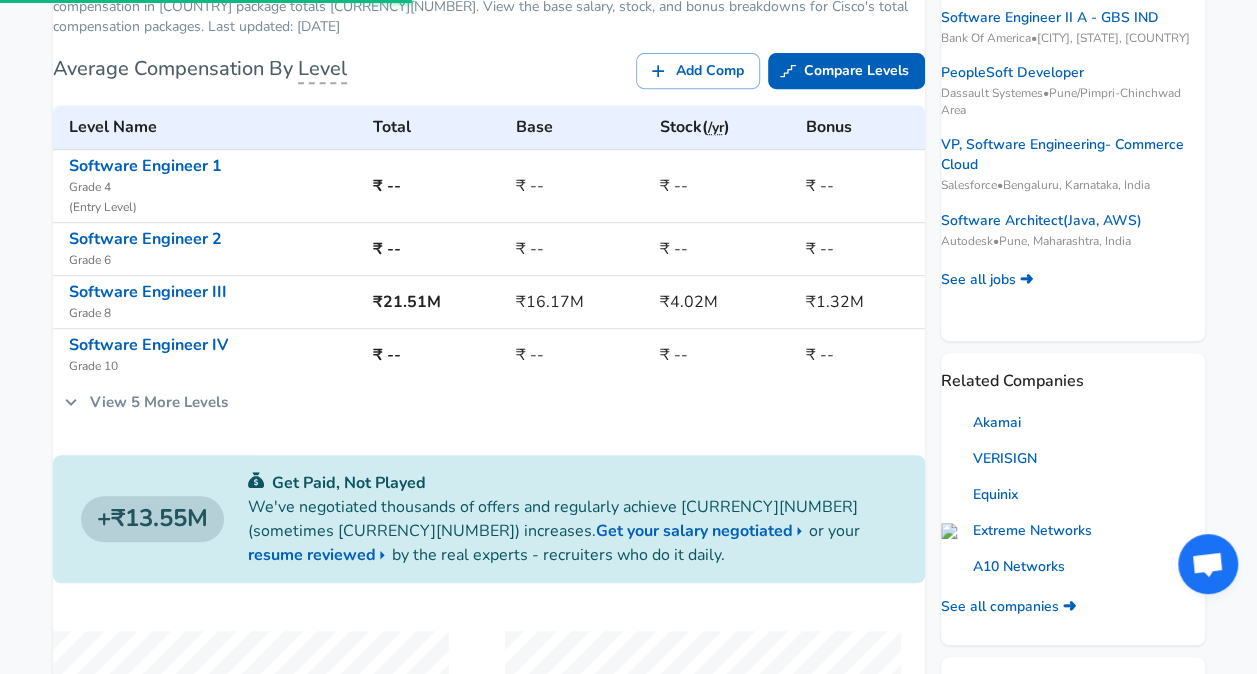 scroll, scrollTop: 0, scrollLeft: 0, axis: both 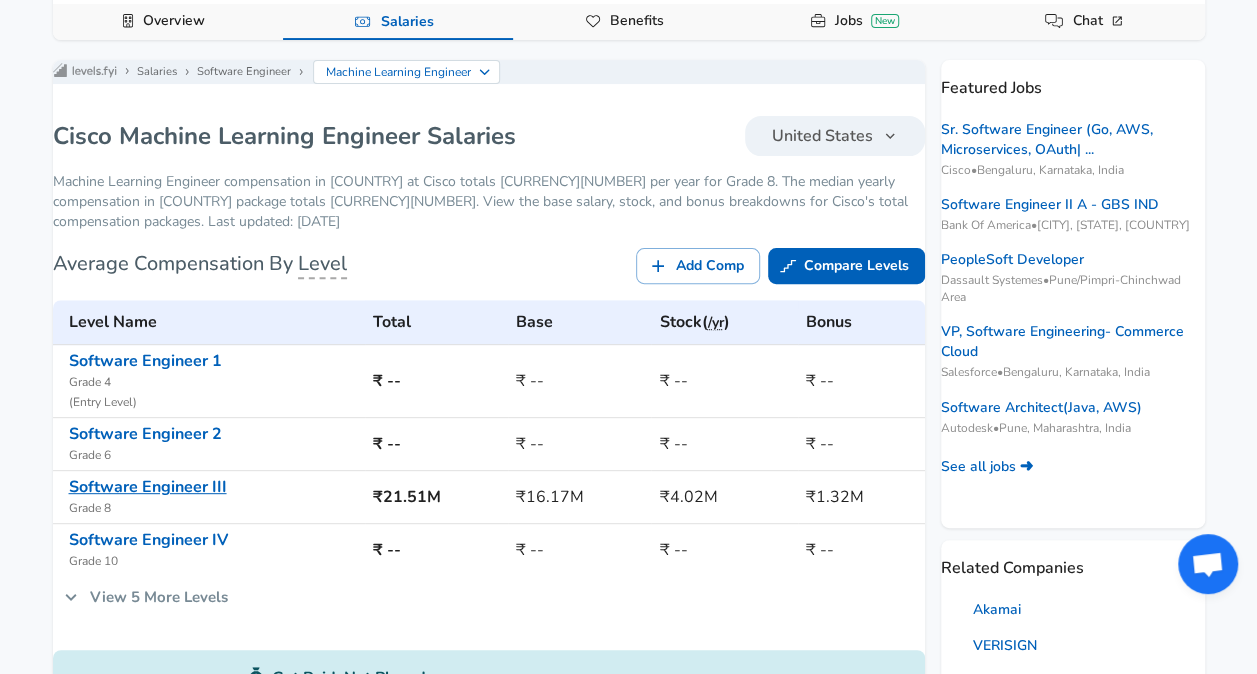 click on "Software Engineer III" at bounding box center [148, 487] 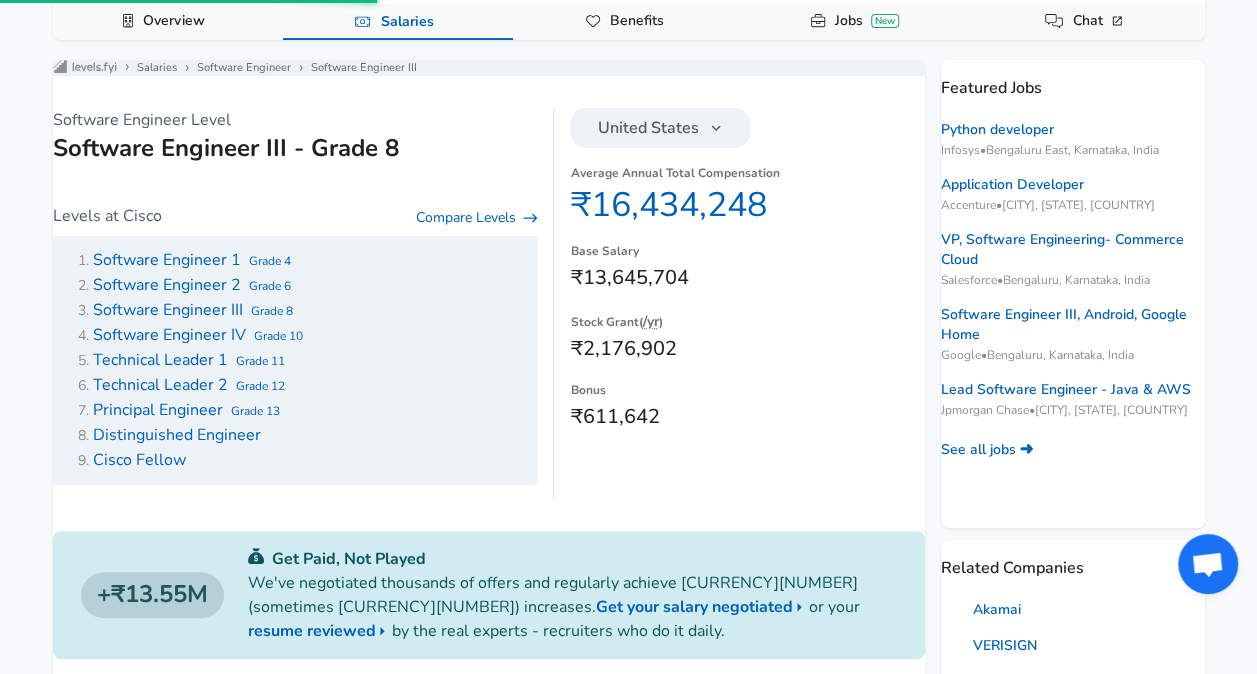 scroll, scrollTop: 0, scrollLeft: 0, axis: both 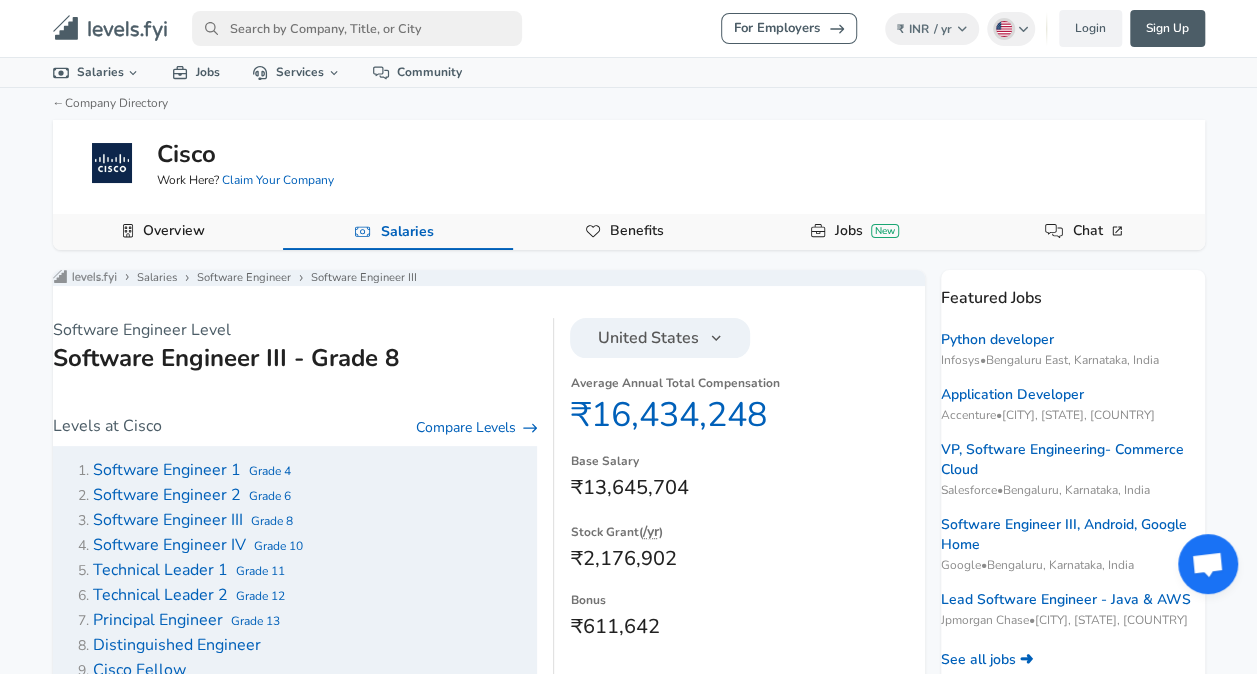 click 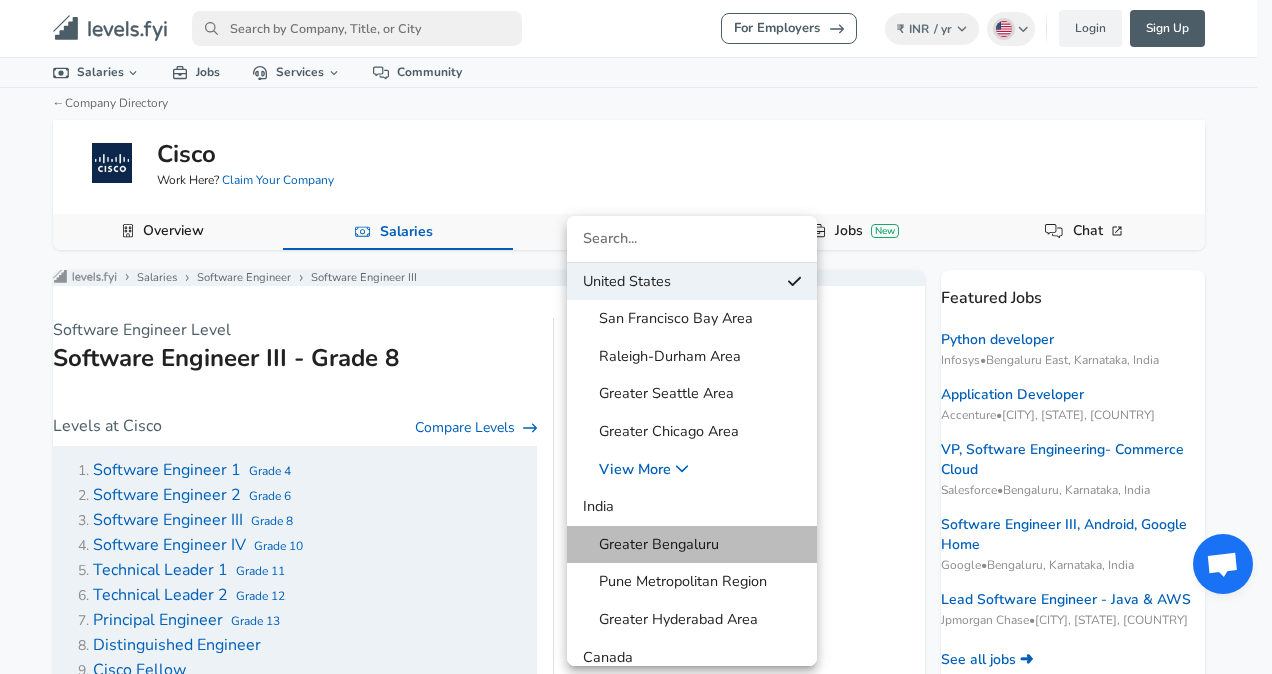 click on "Greater Bengaluru" at bounding box center (651, 545) 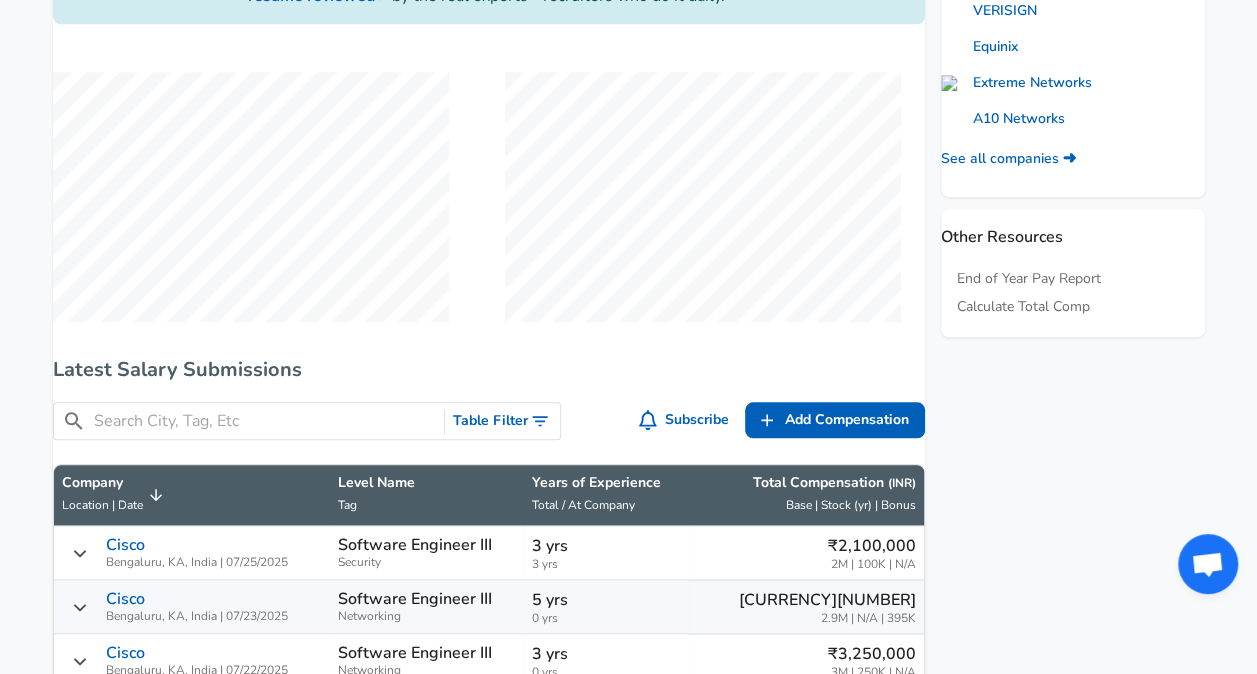 scroll, scrollTop: 862, scrollLeft: 0, axis: vertical 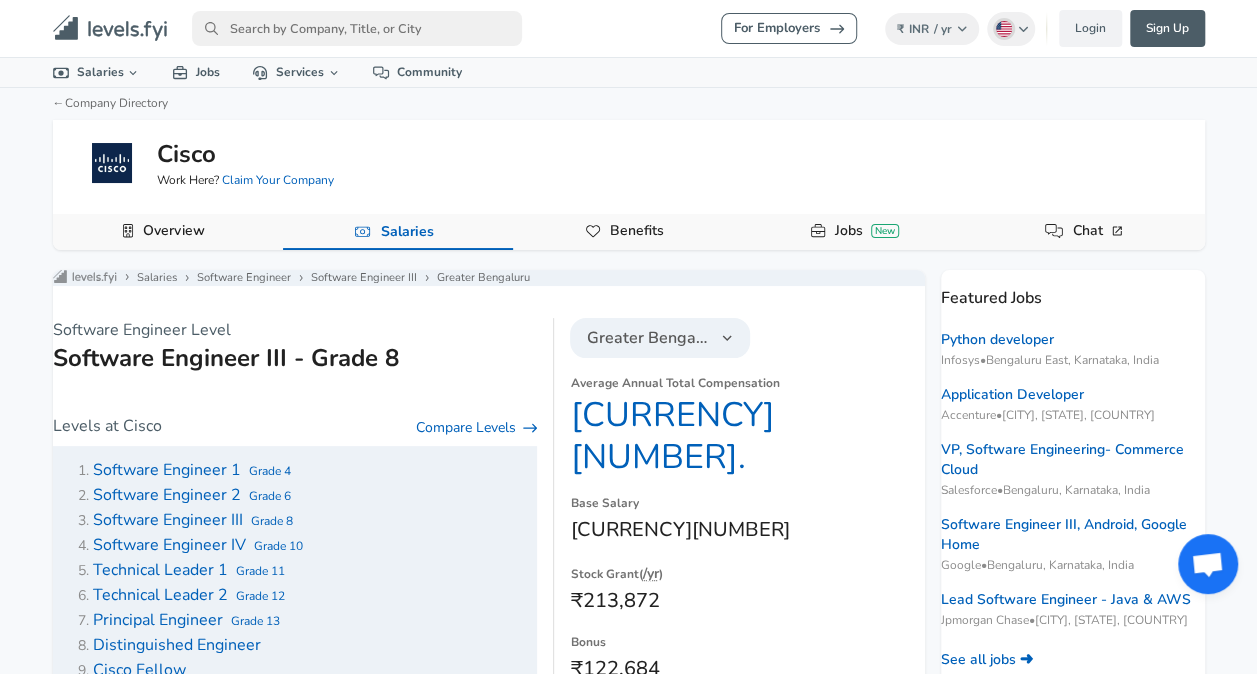 click at bounding box center [357, 28] 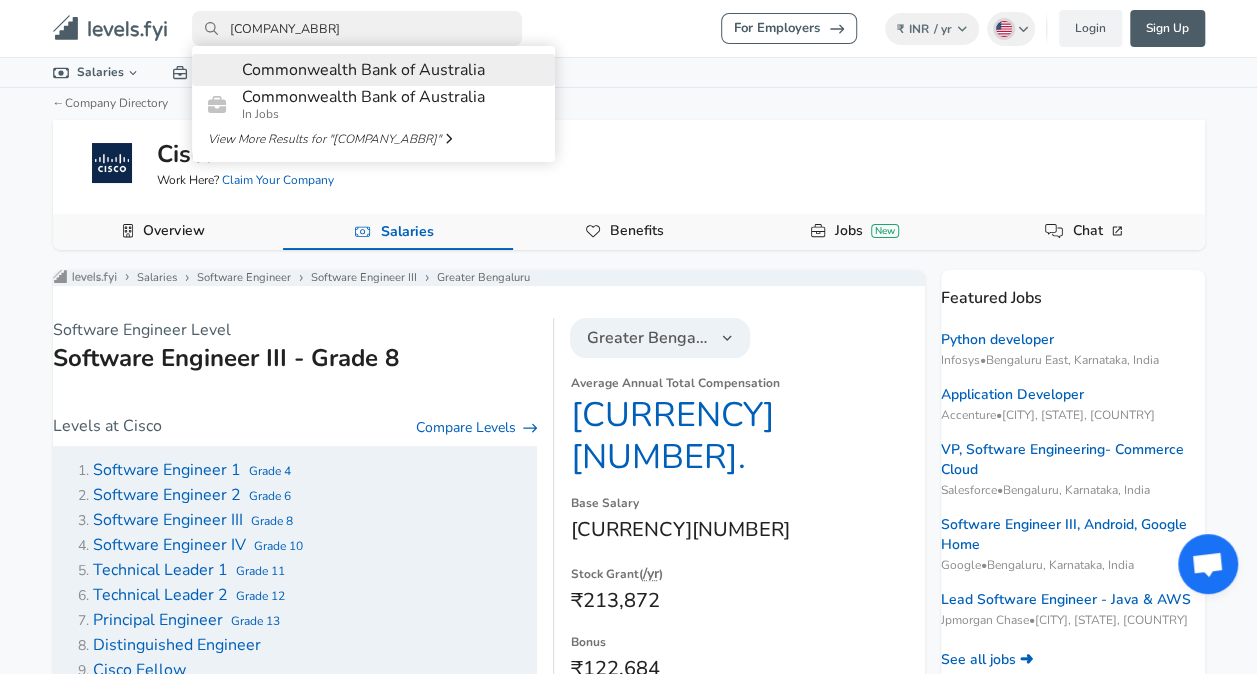 type on "[COMPANY_ABBR]" 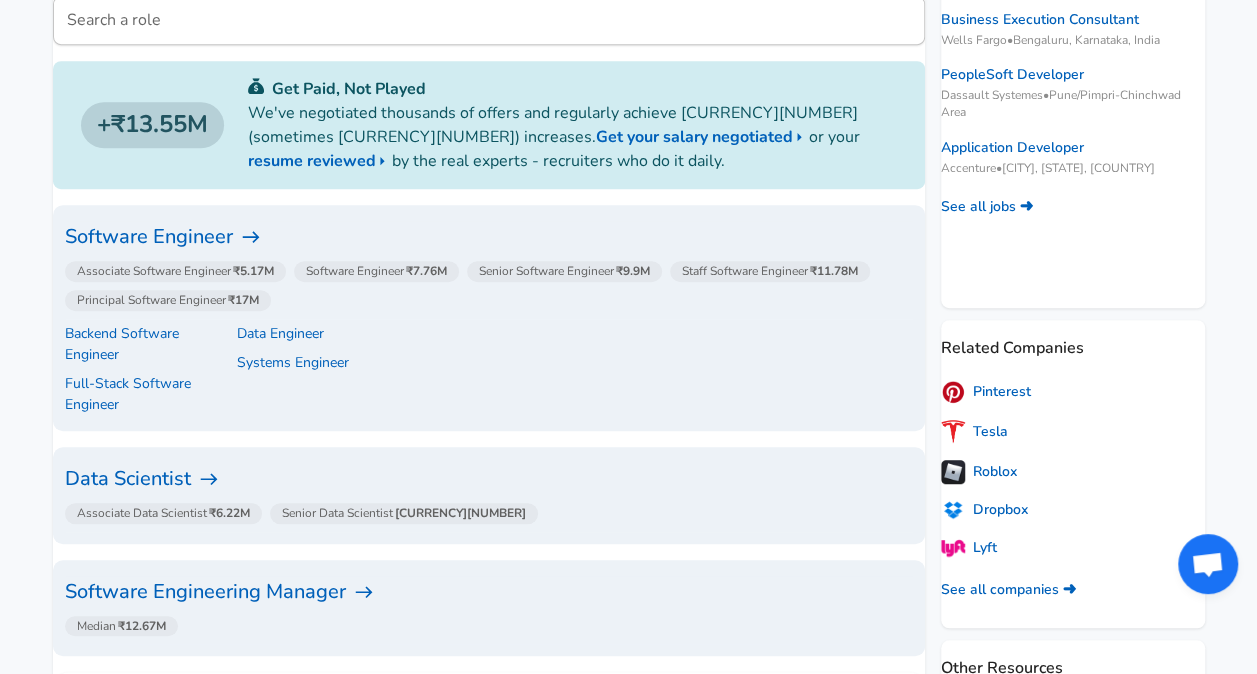 scroll, scrollTop: 0, scrollLeft: 0, axis: both 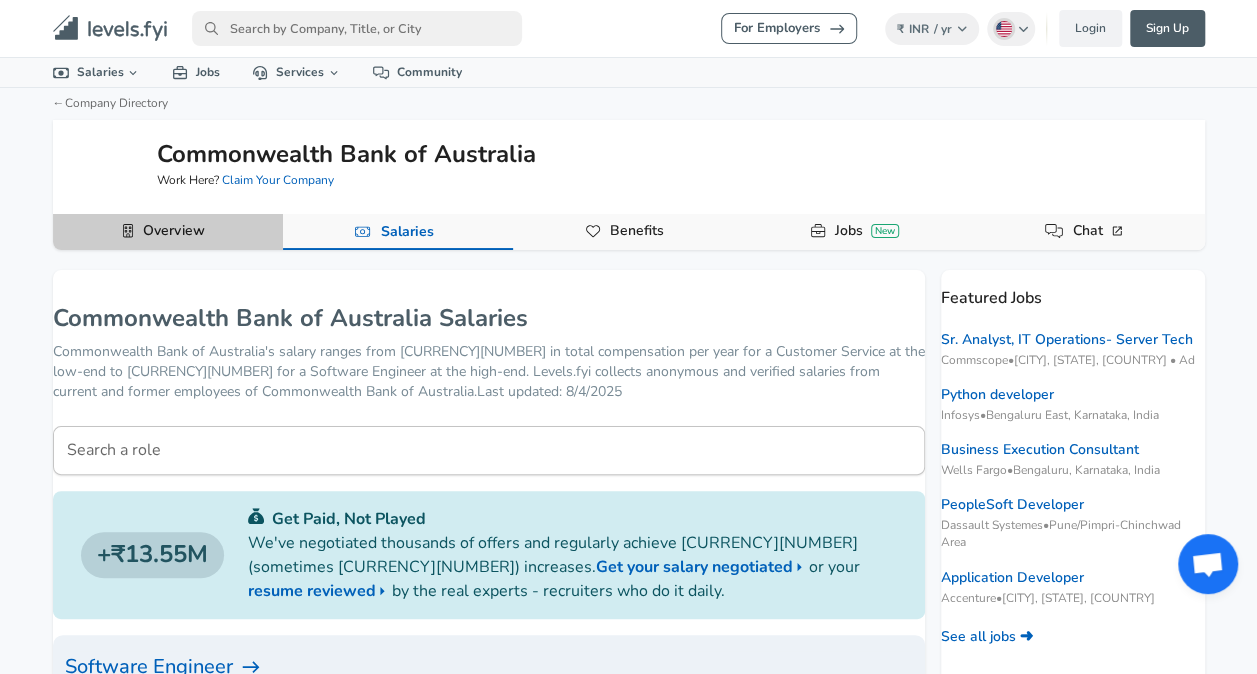 click on "Overview" at bounding box center (173, 231) 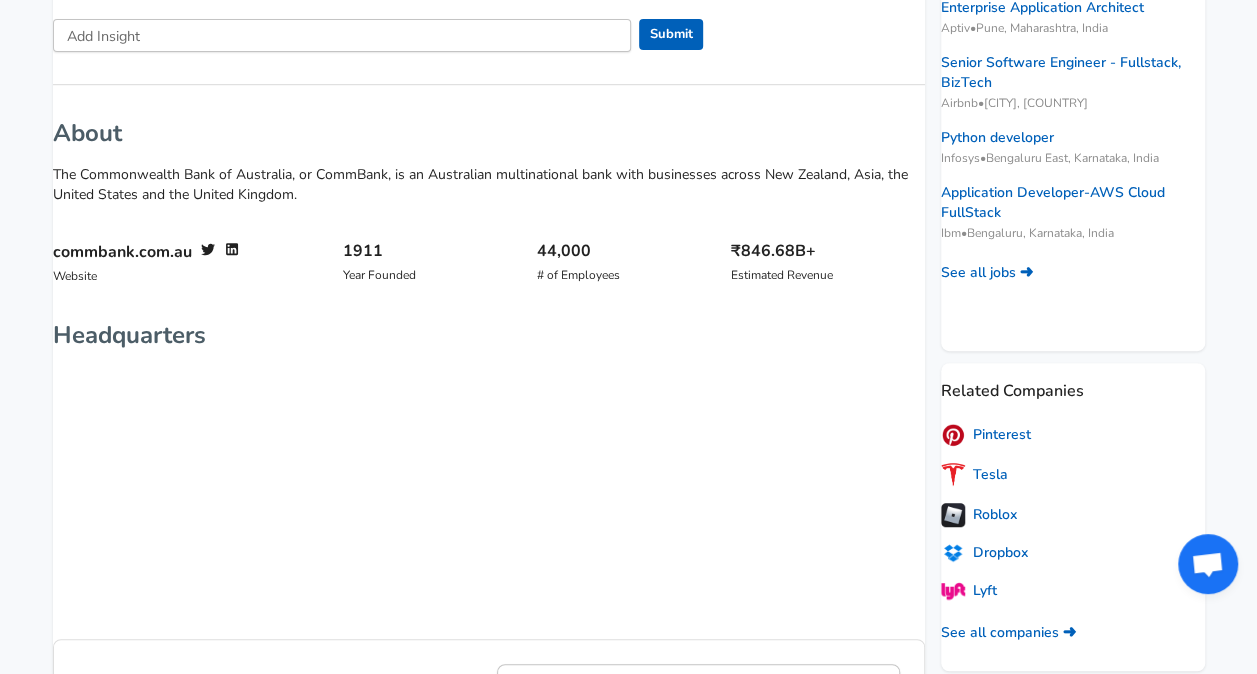 scroll, scrollTop: 0, scrollLeft: 0, axis: both 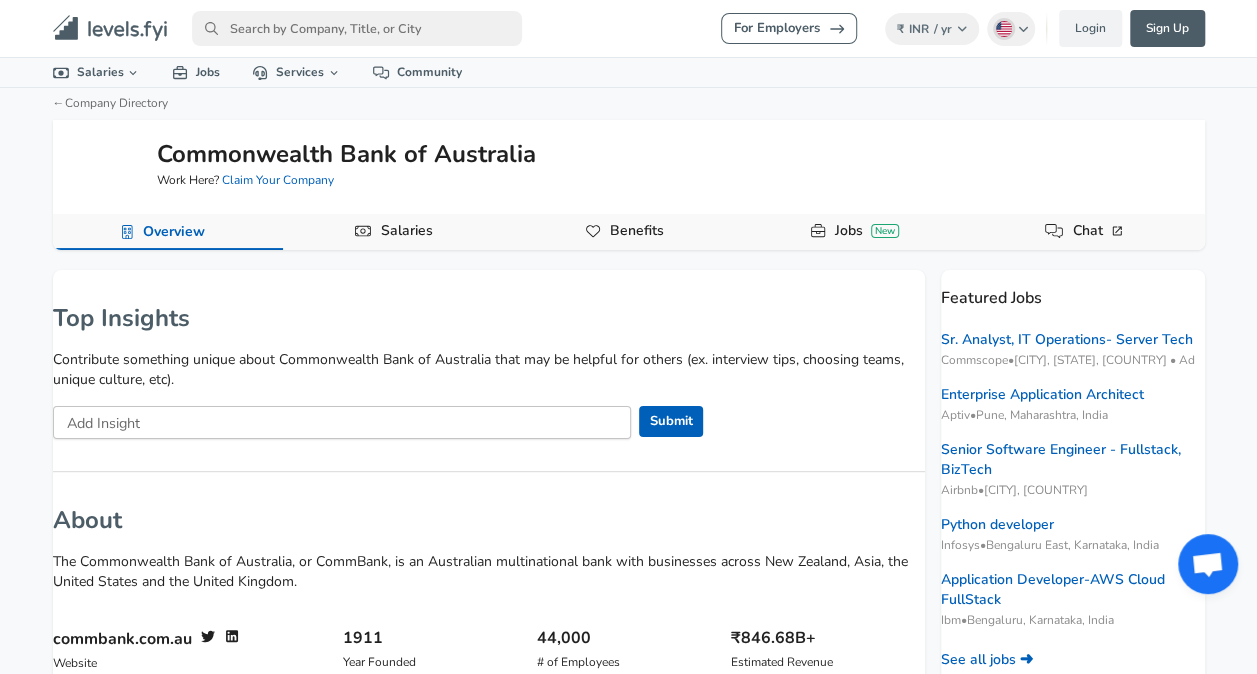 click at bounding box center [357, 28] 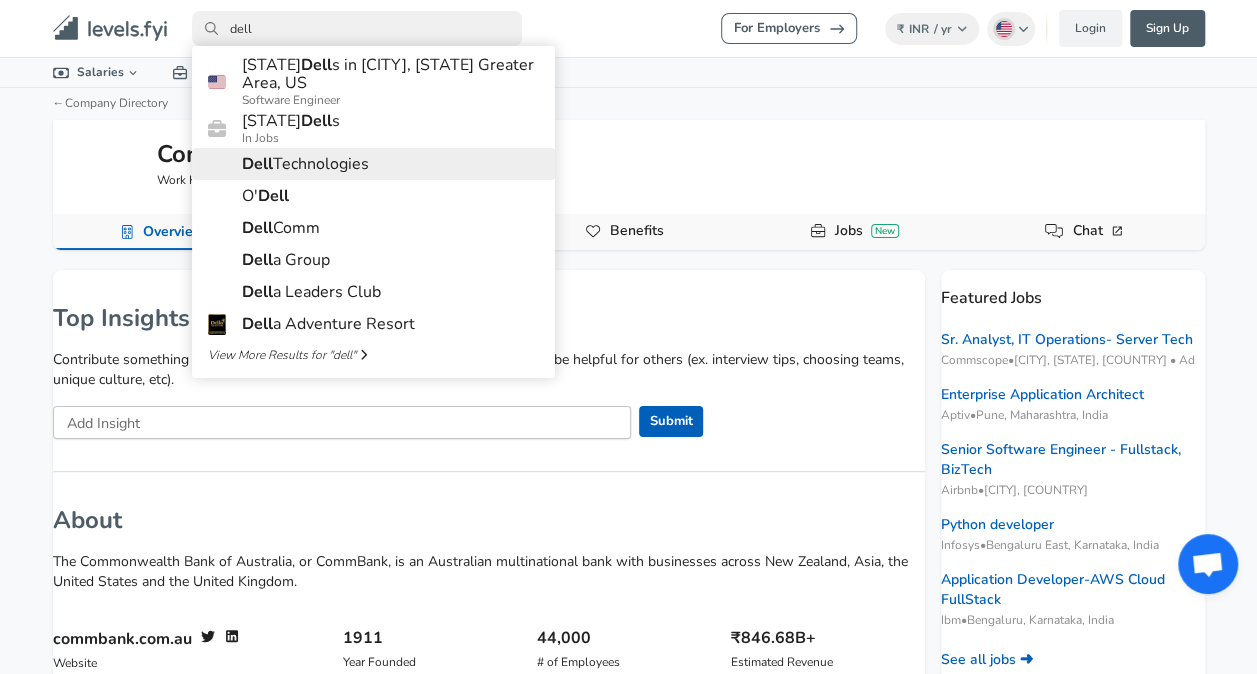 type on "dell" 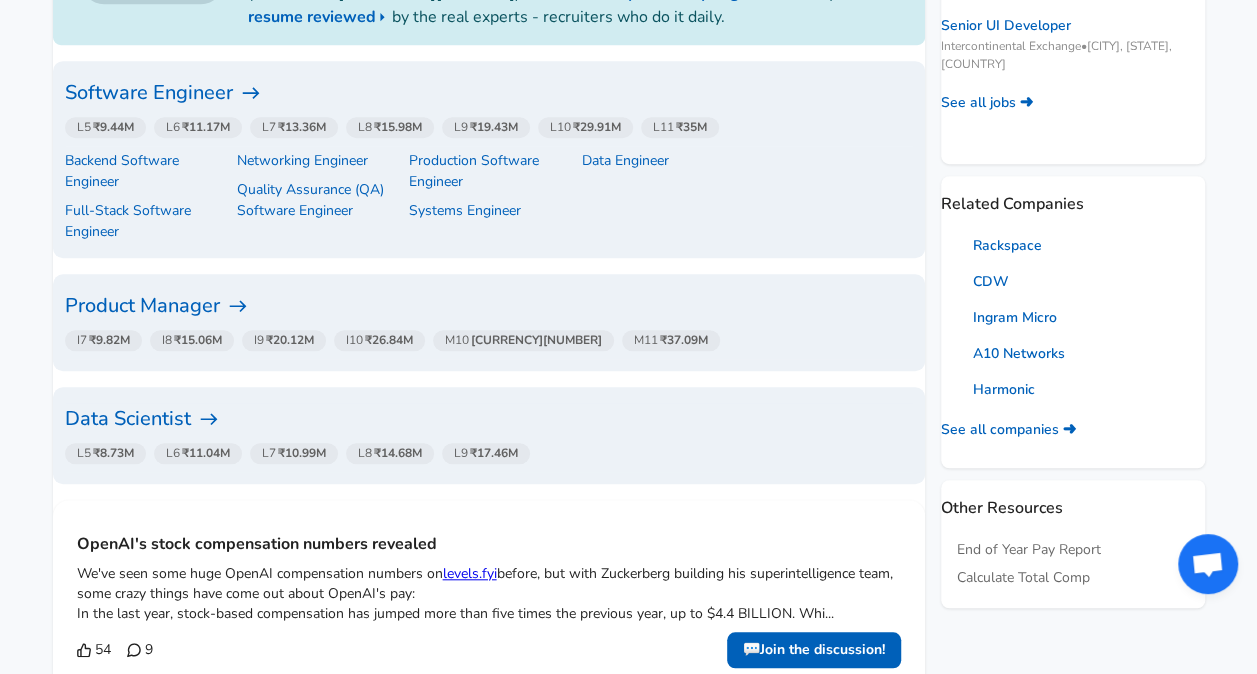 scroll, scrollTop: 574, scrollLeft: 0, axis: vertical 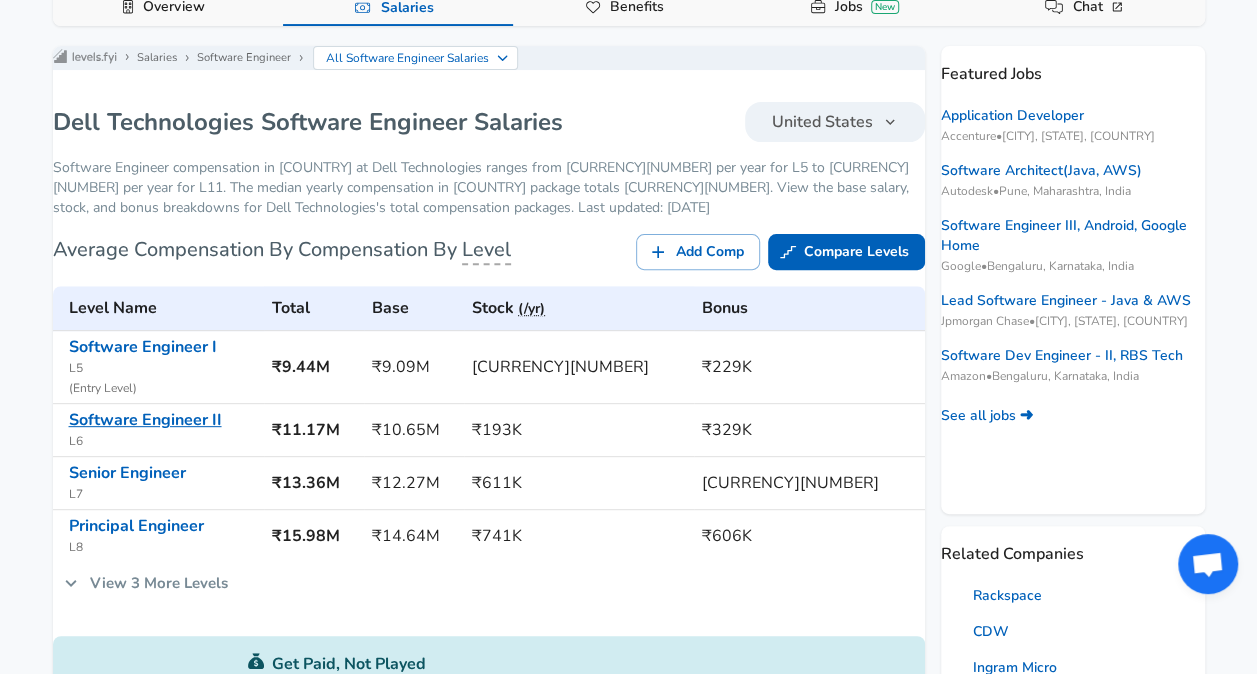 click on "Software Engineer II" at bounding box center [145, 420] 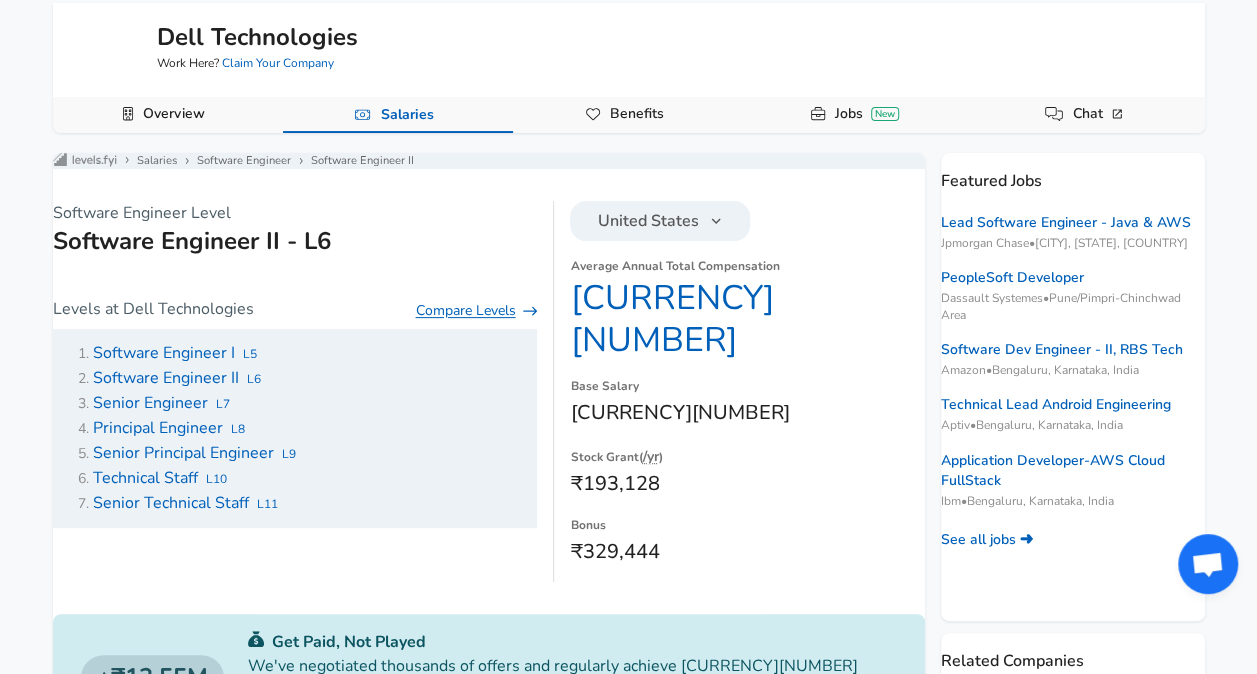 scroll, scrollTop: 118, scrollLeft: 0, axis: vertical 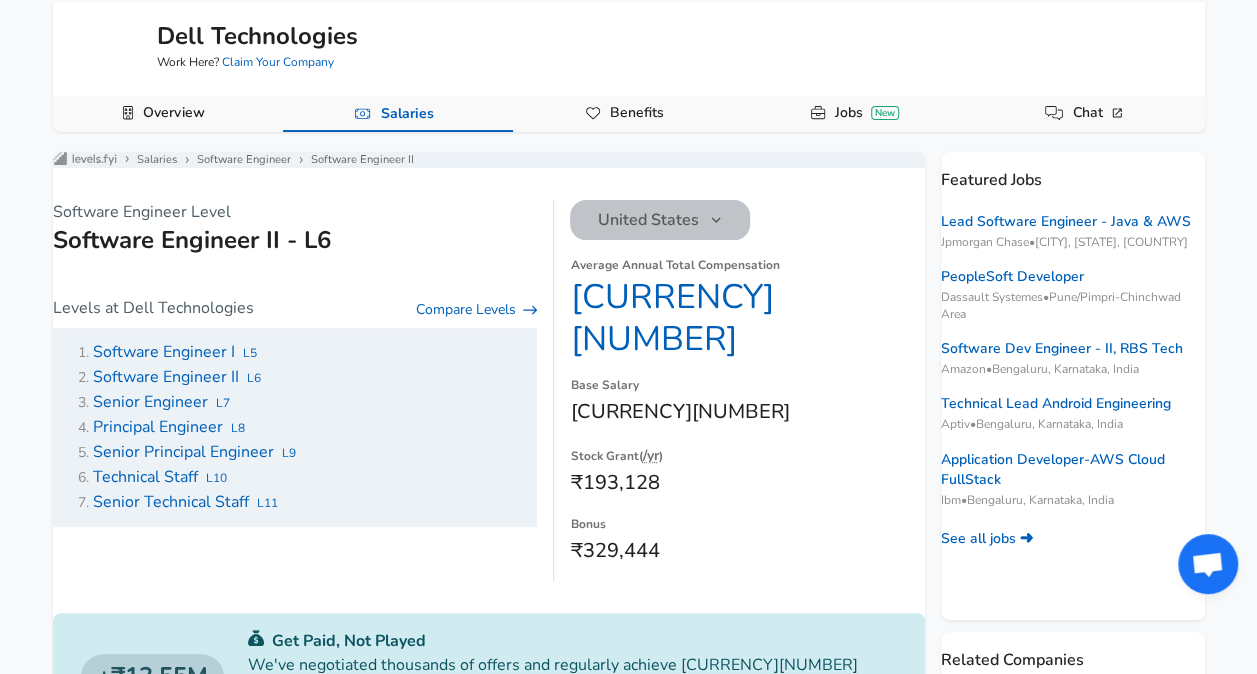click on "United States" at bounding box center [660, 220] 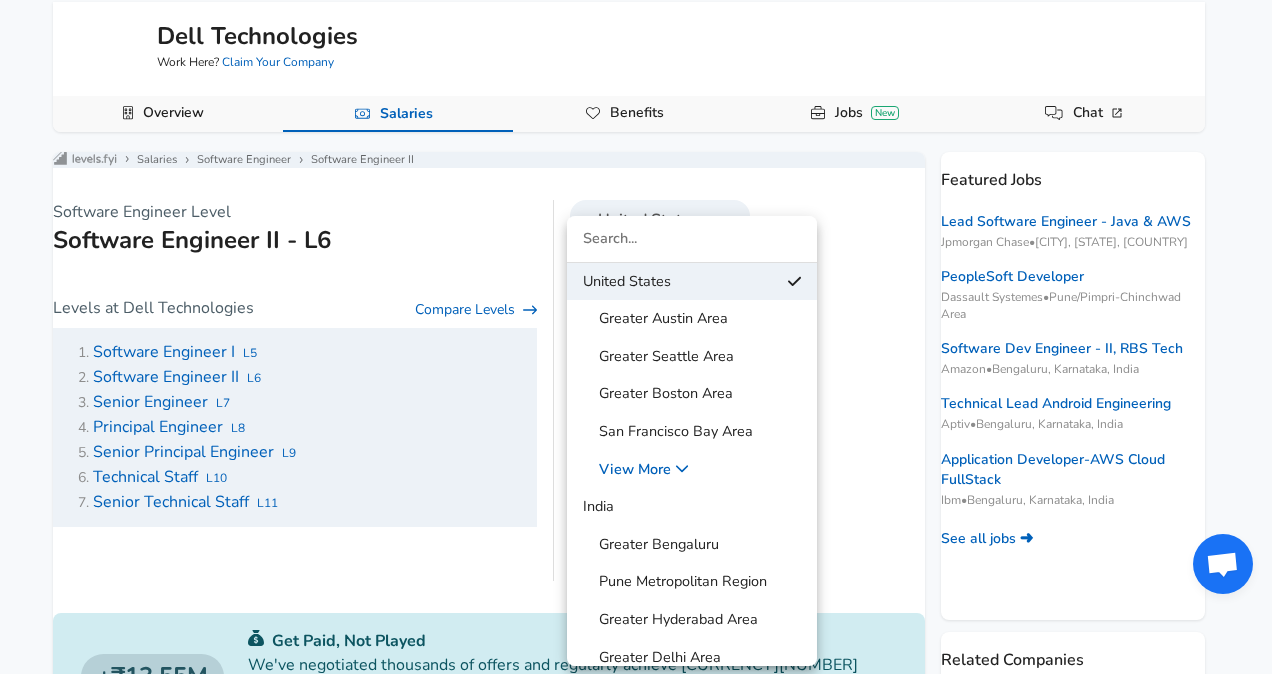 click on "Greater Bengaluru" at bounding box center (651, 545) 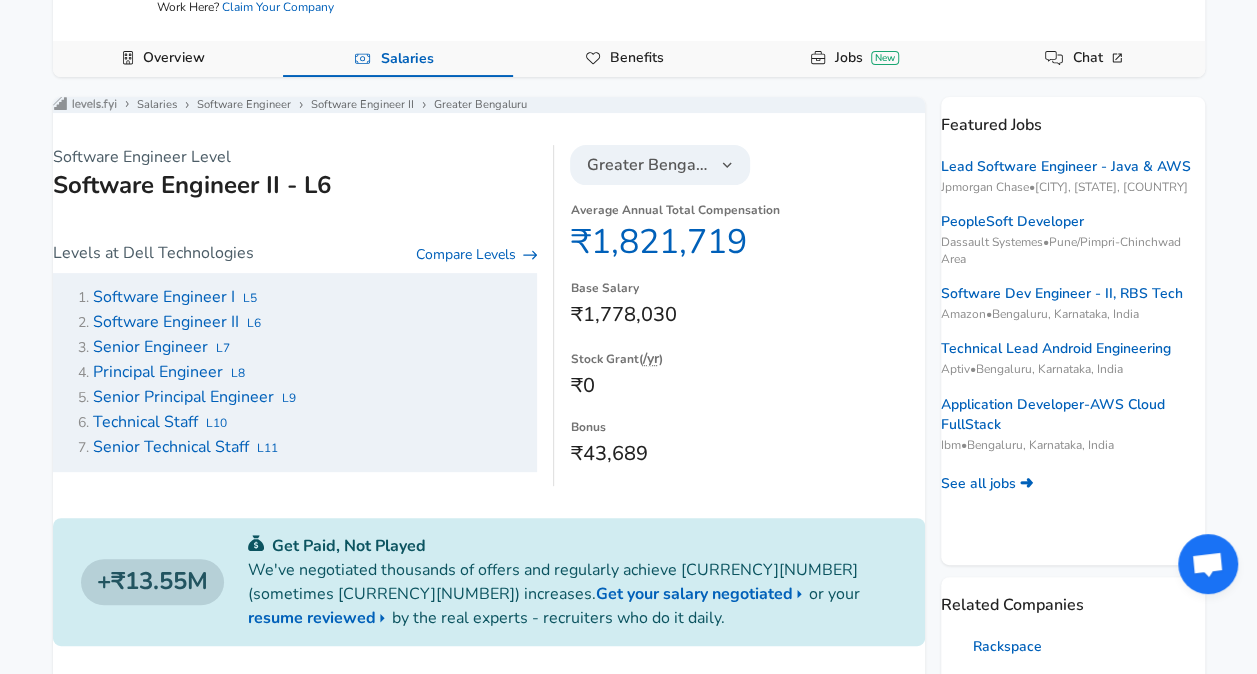 scroll, scrollTop: 0, scrollLeft: 0, axis: both 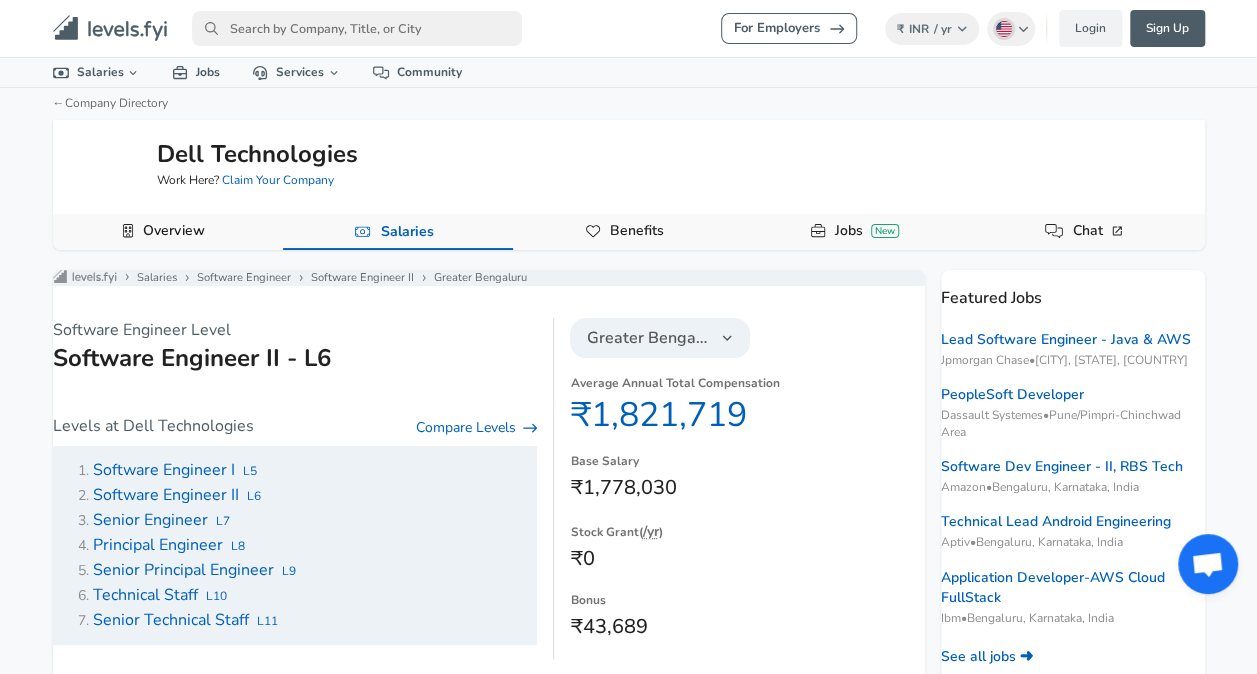 click at bounding box center (357, 28) 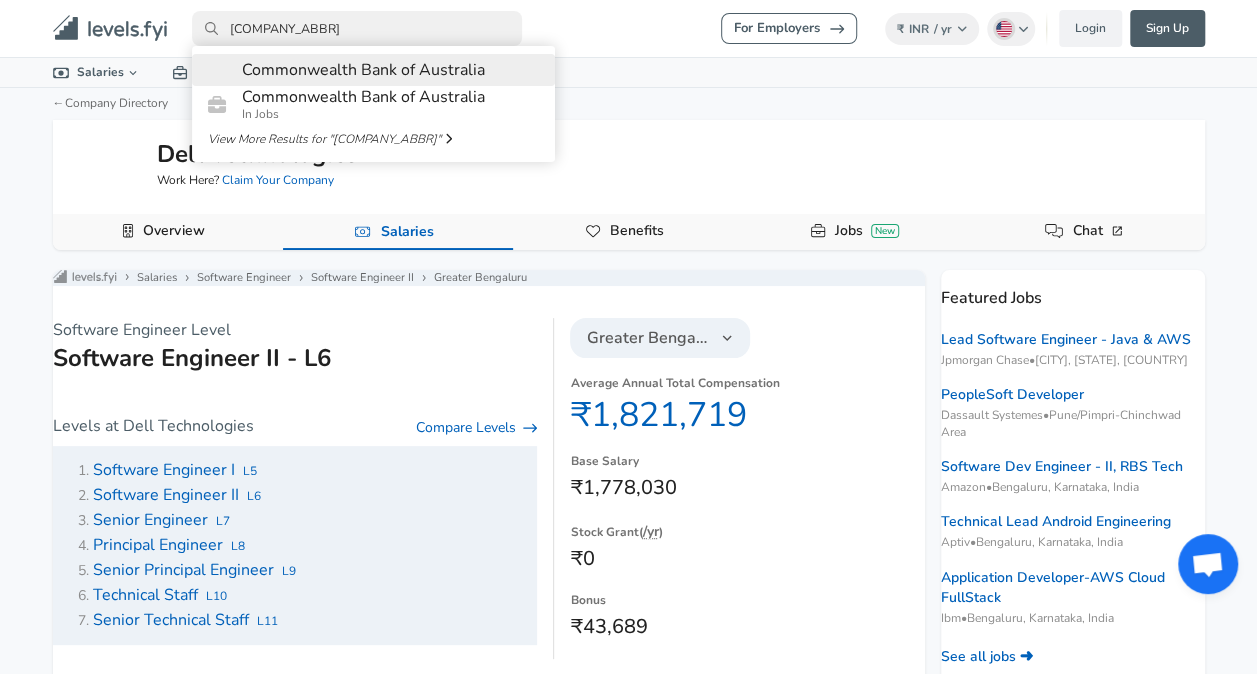 type on "[COMPANY_ABBR]" 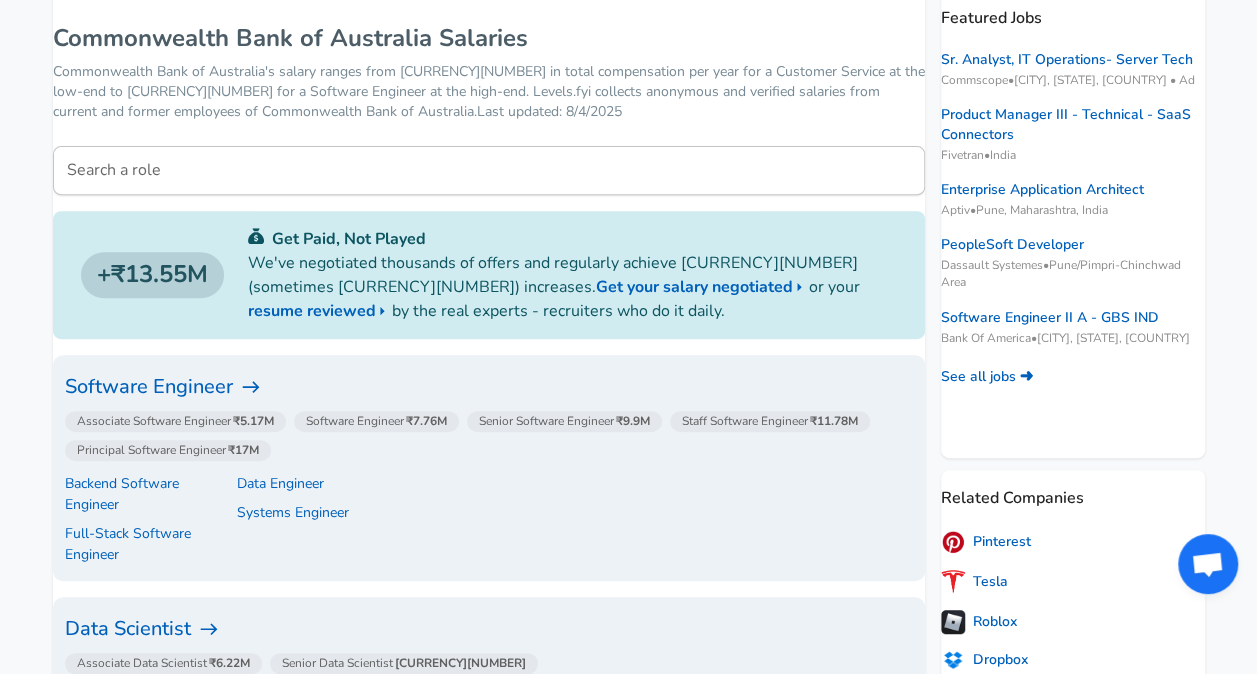 scroll, scrollTop: 326, scrollLeft: 0, axis: vertical 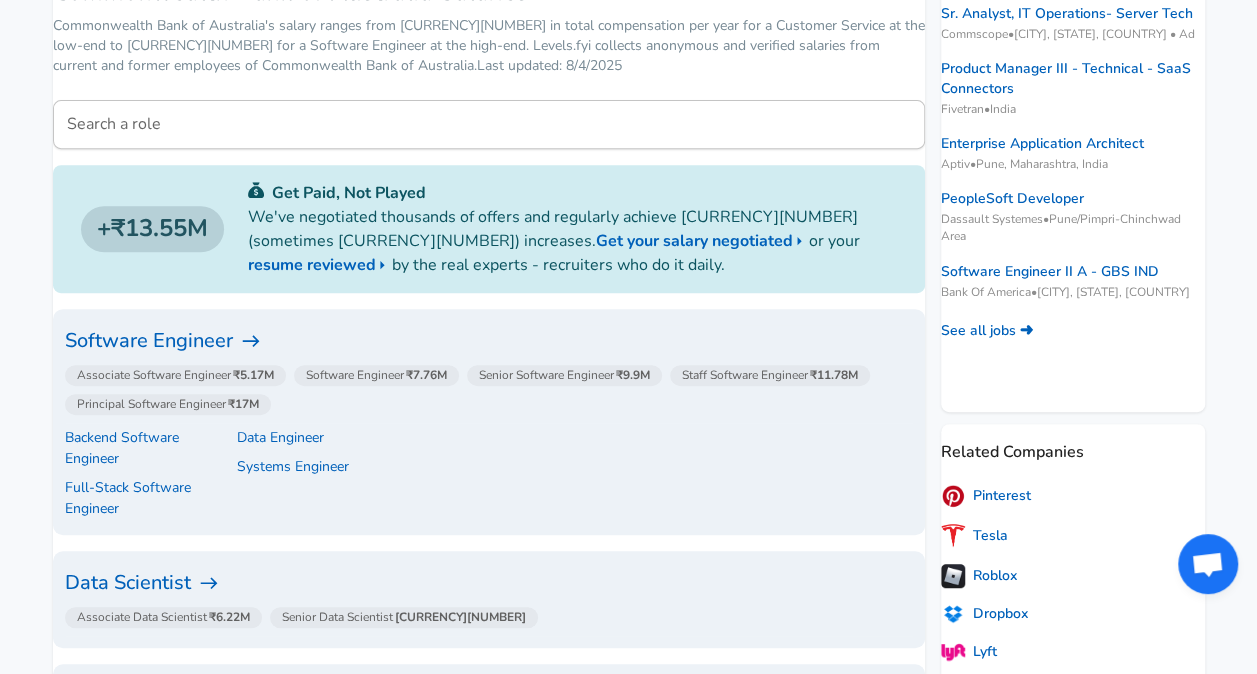 click on "Software Engineer" at bounding box center (489, 341) 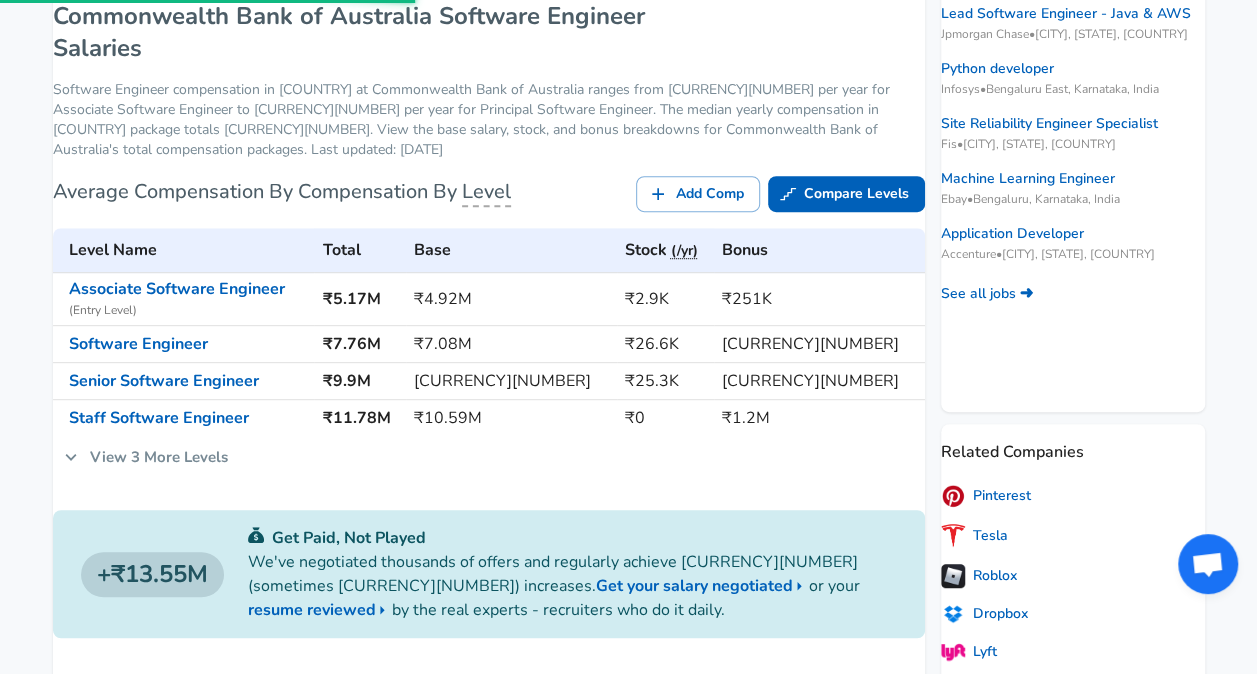 scroll, scrollTop: 0, scrollLeft: 0, axis: both 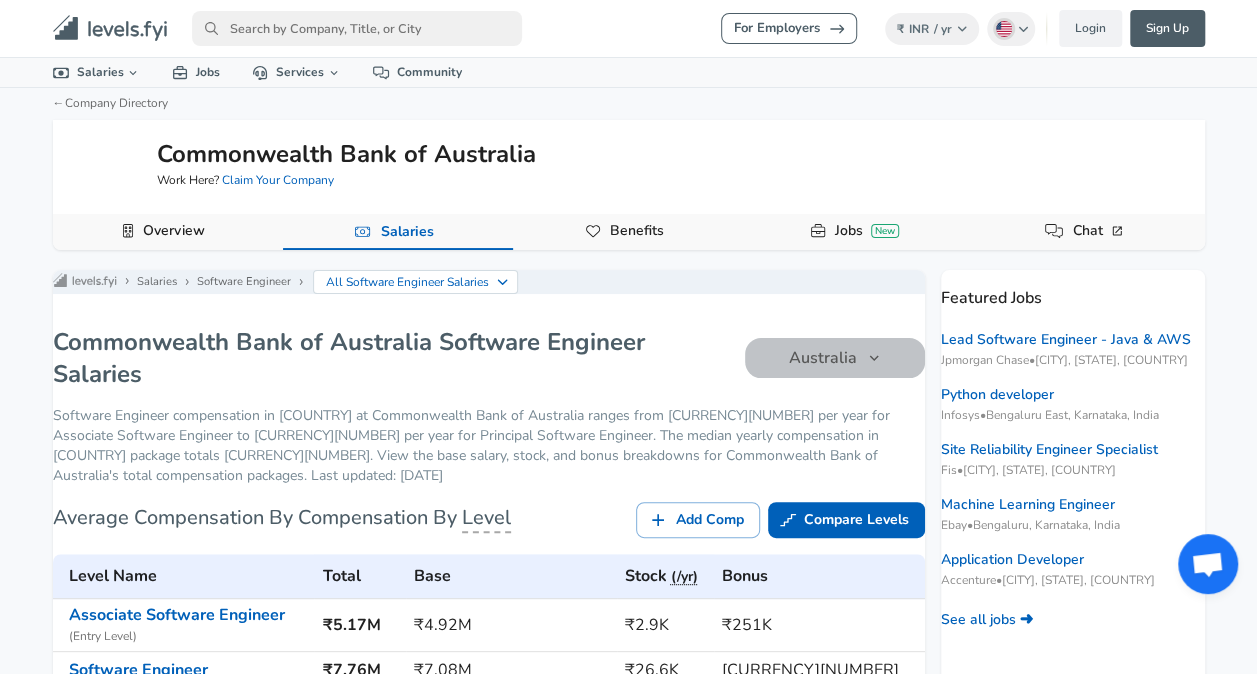 click on "Australia" at bounding box center (835, 358) 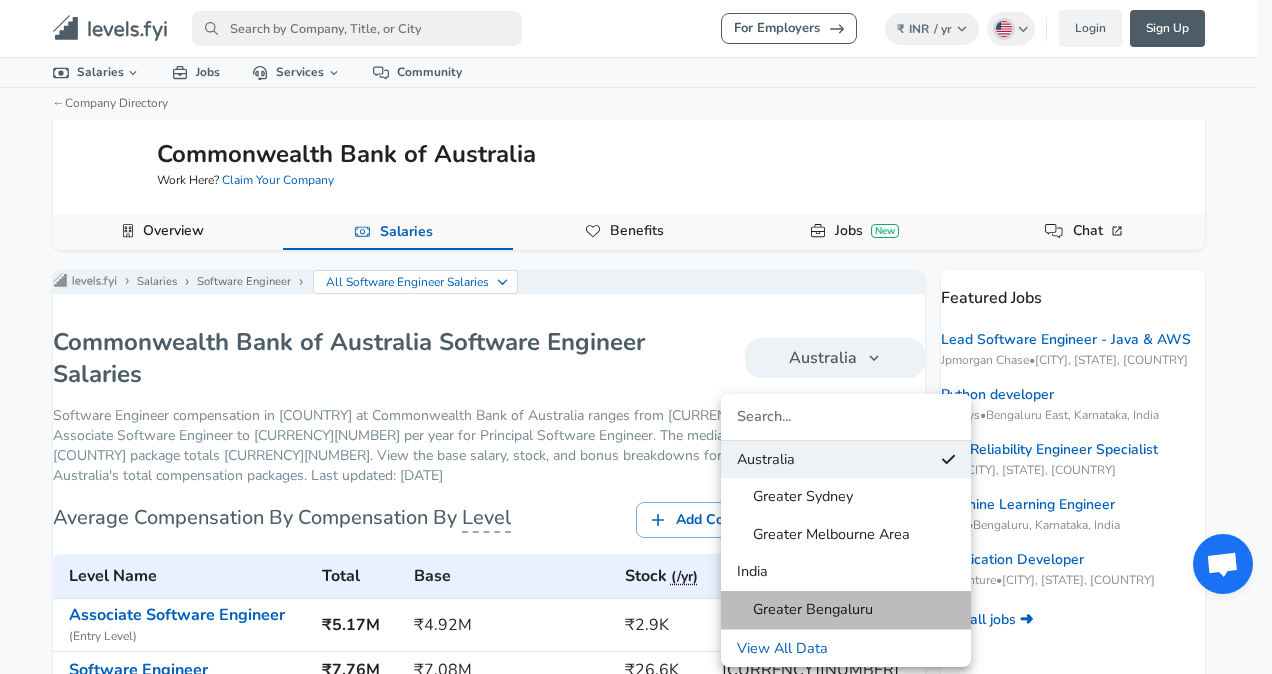 click on "Greater Bengaluru" at bounding box center (805, 610) 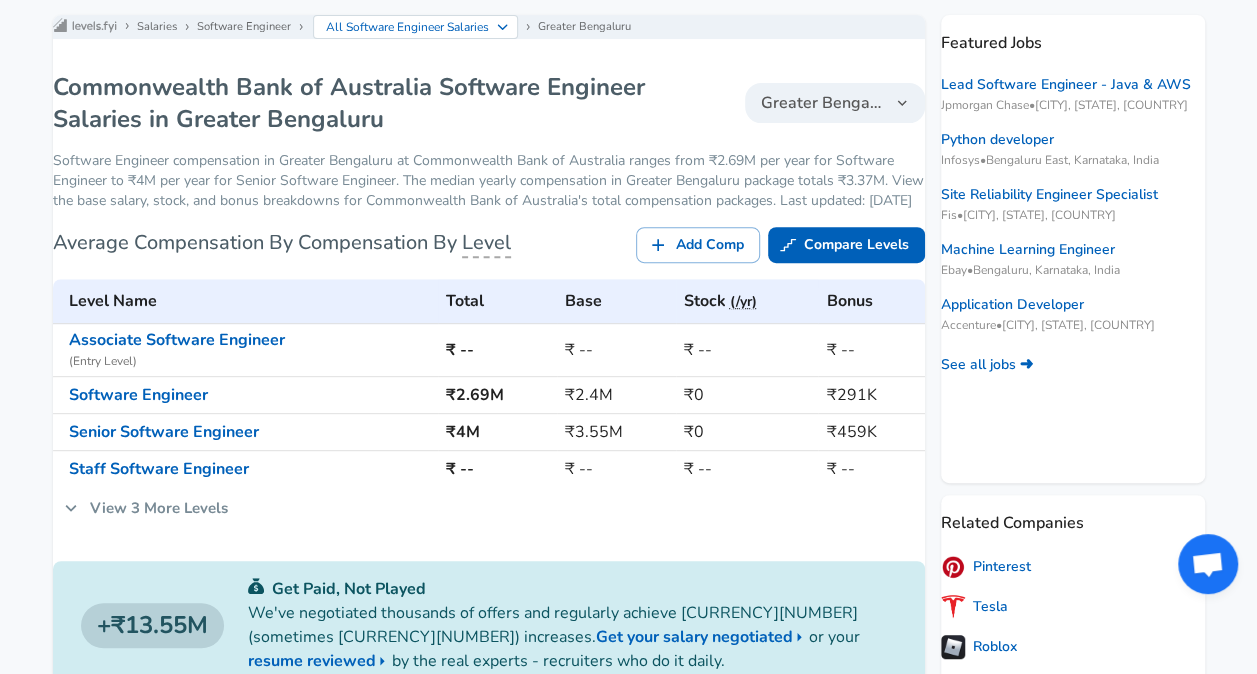 scroll, scrollTop: 270, scrollLeft: 0, axis: vertical 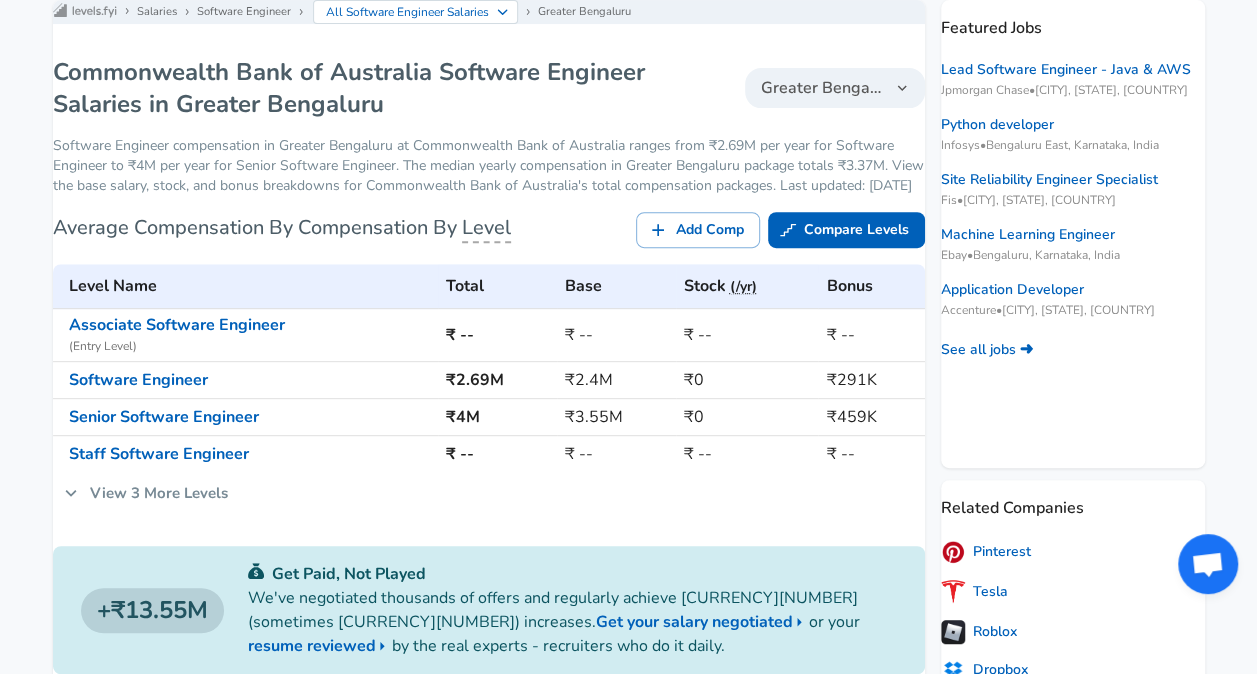 click on "Add Comp Compare Levels" at bounding box center (703, 222) 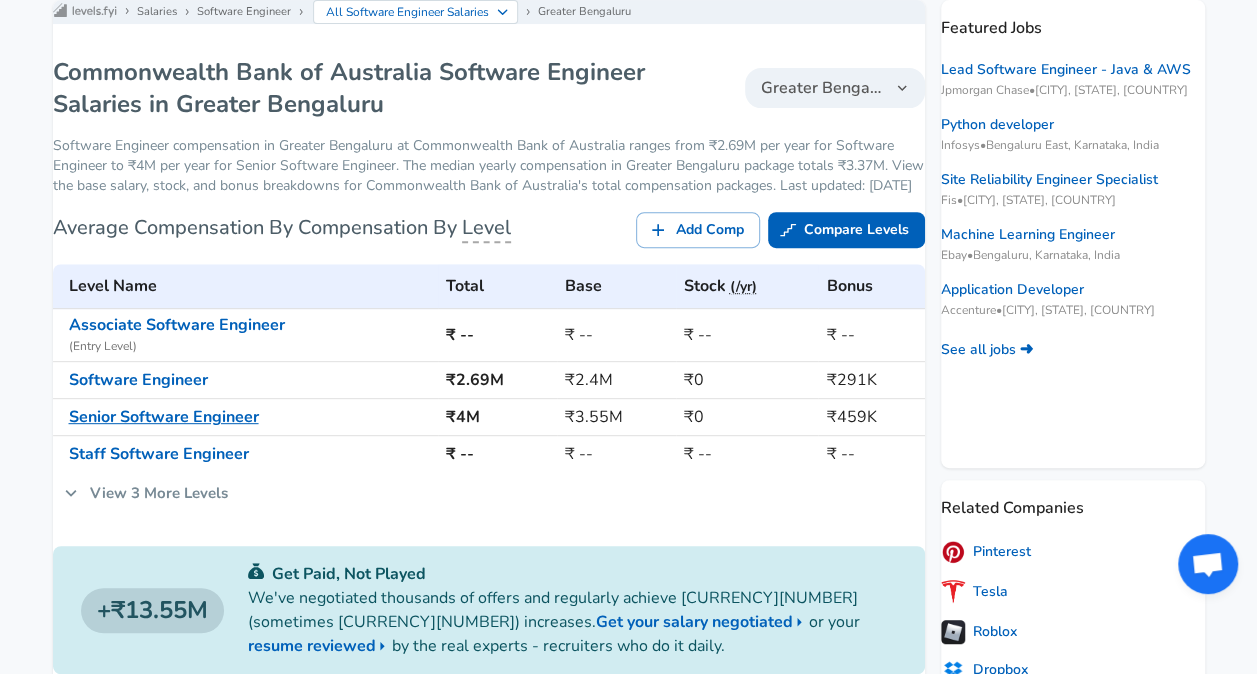 click on "Senior Software Engineer" at bounding box center [164, 417] 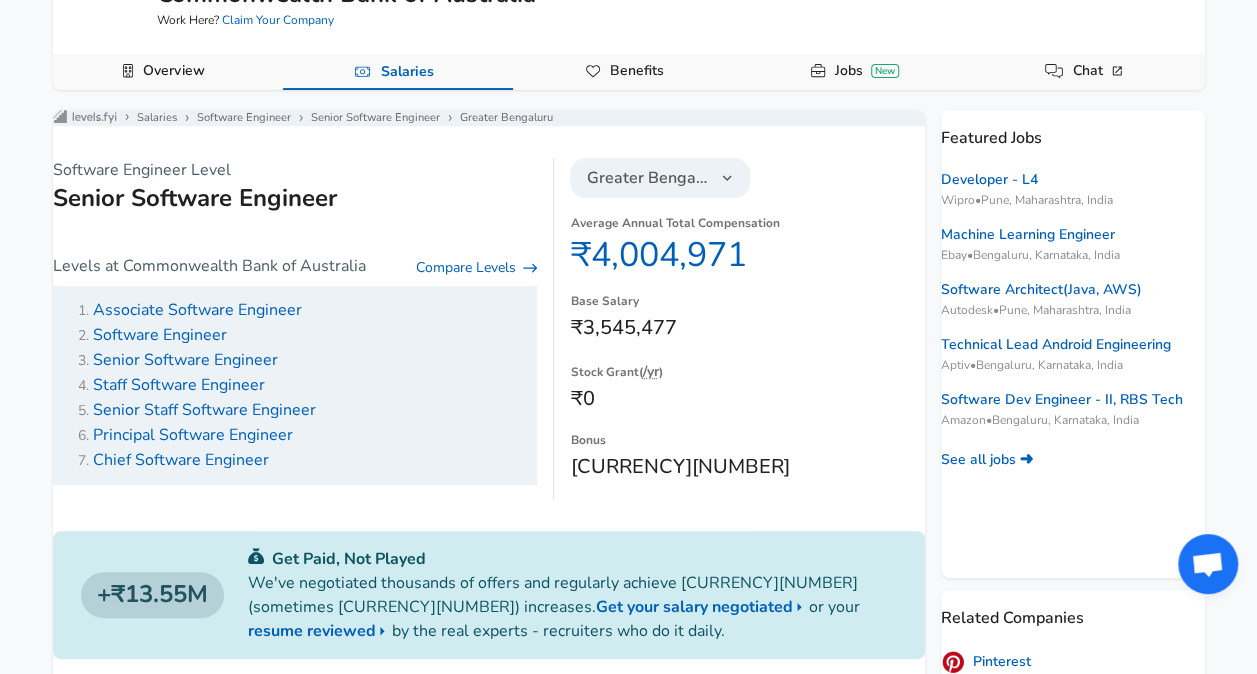 scroll, scrollTop: 163, scrollLeft: 0, axis: vertical 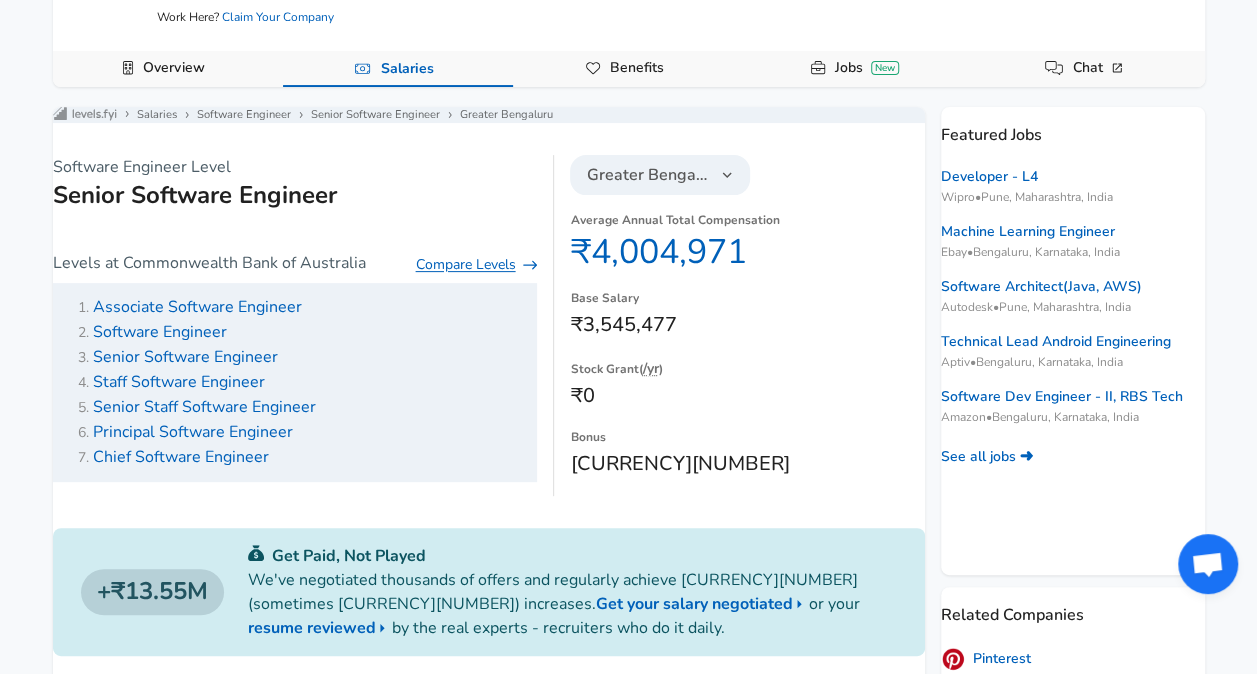 click 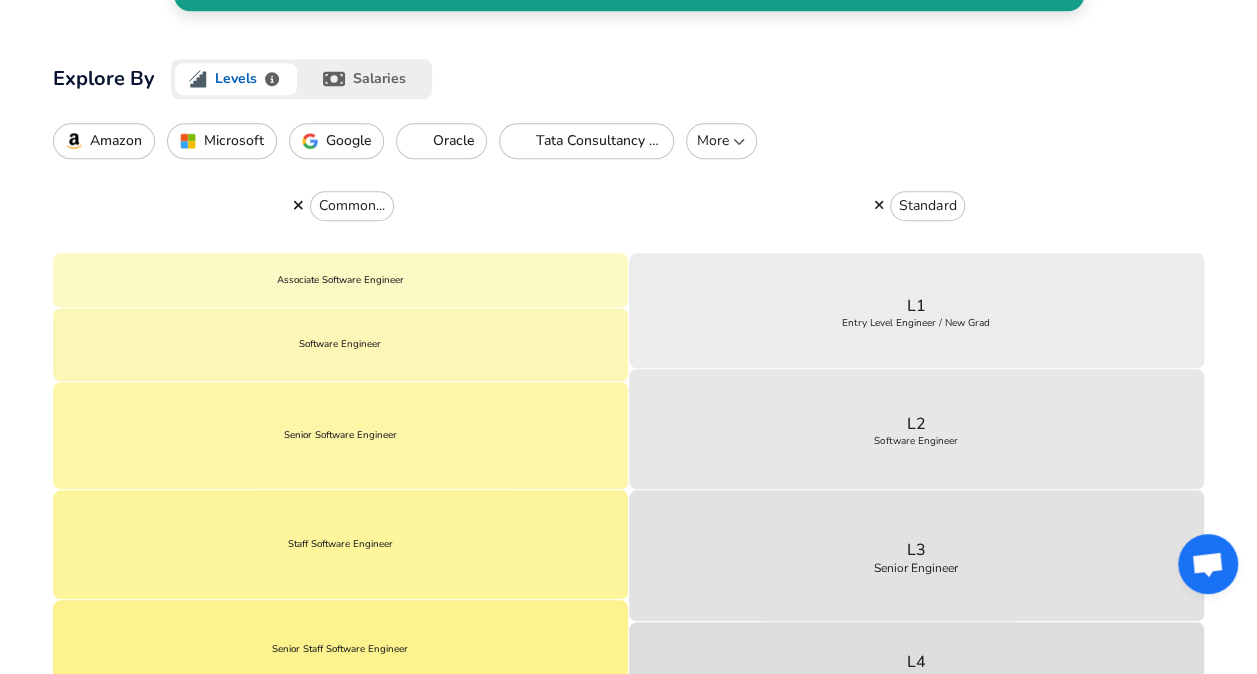 scroll, scrollTop: 641, scrollLeft: 0, axis: vertical 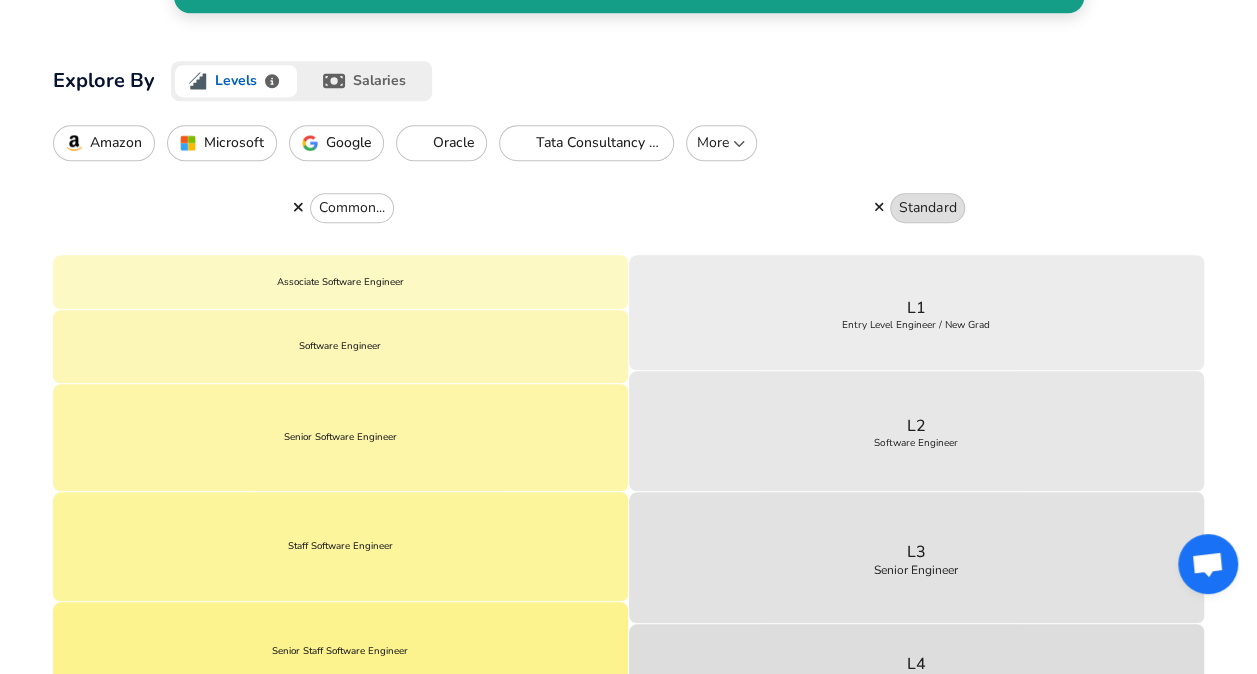 click on "Standard" at bounding box center (927, 208) 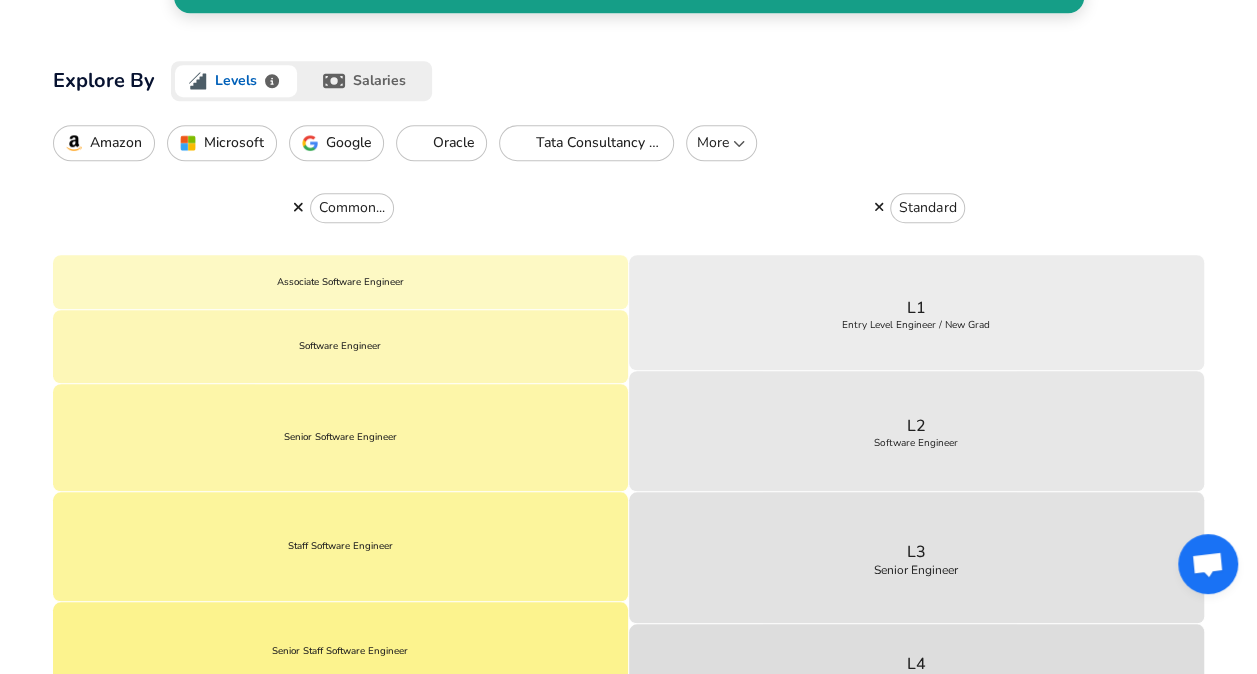 click at bounding box center (879, 207) 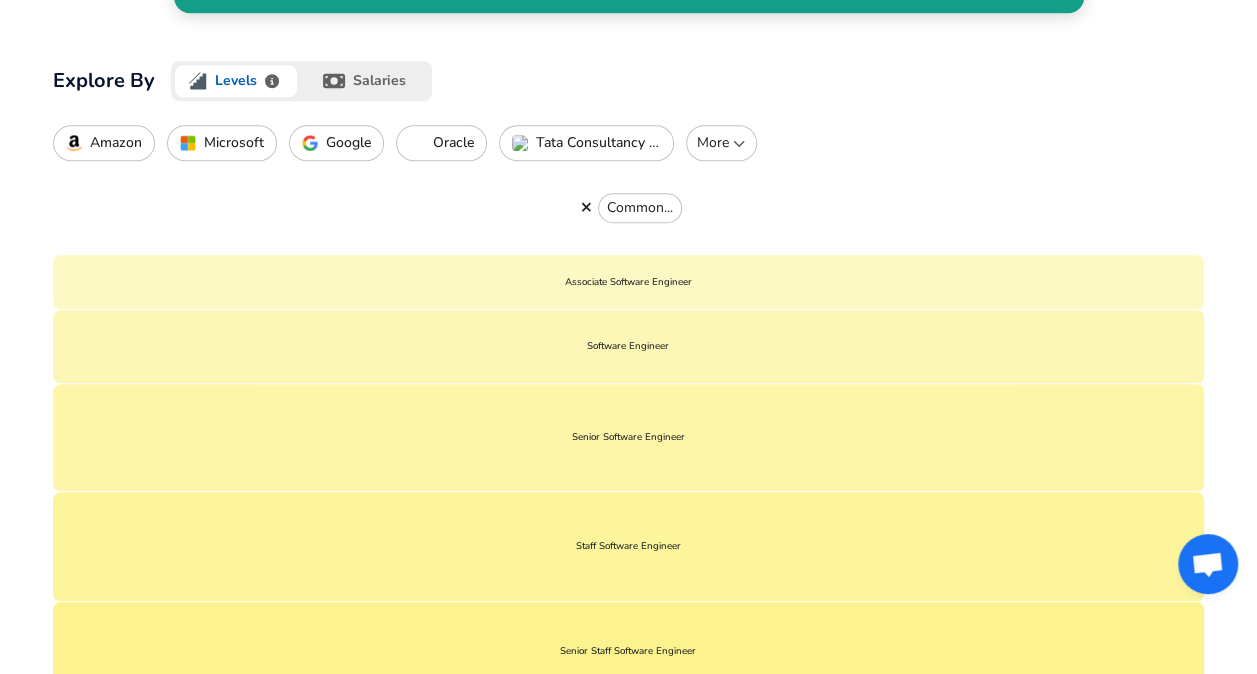 click on "More" at bounding box center (721, 143) 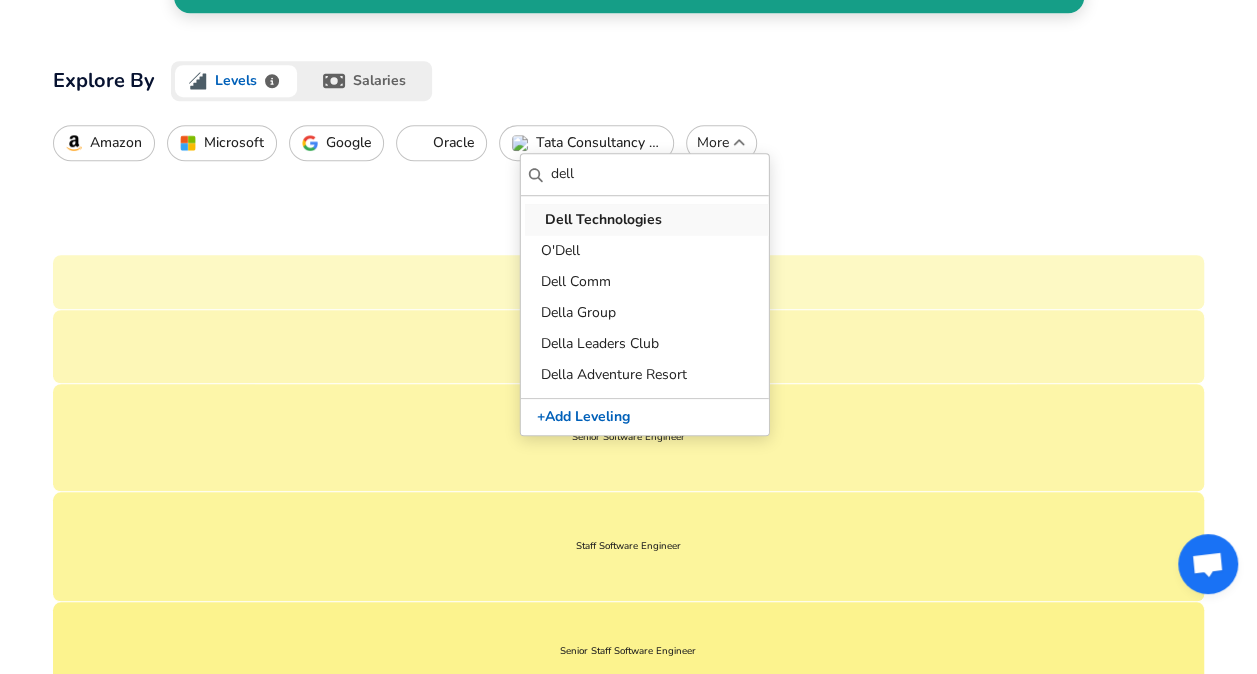 type on "dell" 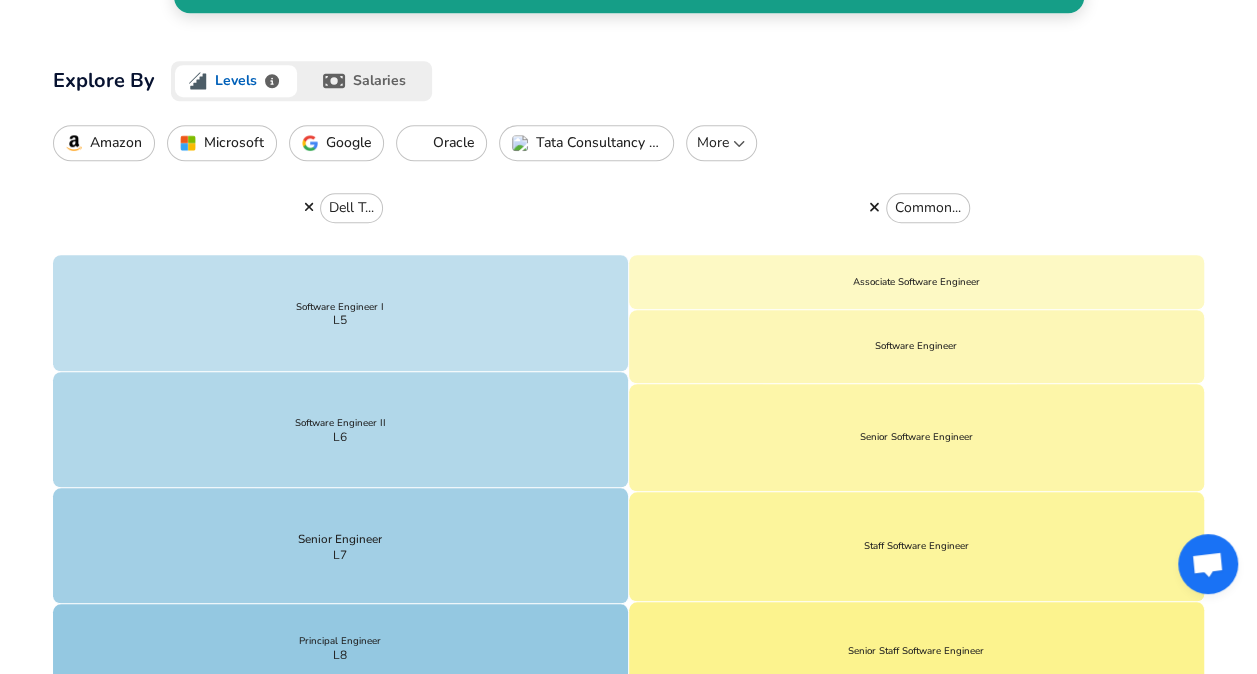 click on "More" at bounding box center (721, 143) 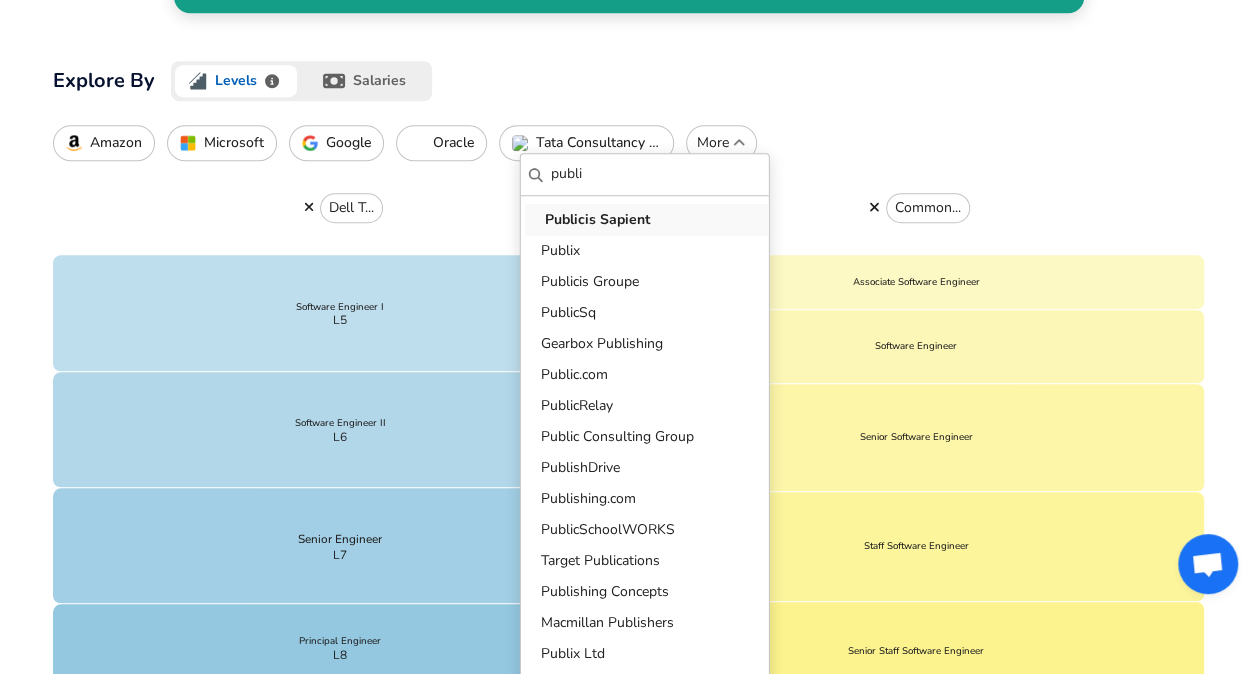 type on "publi" 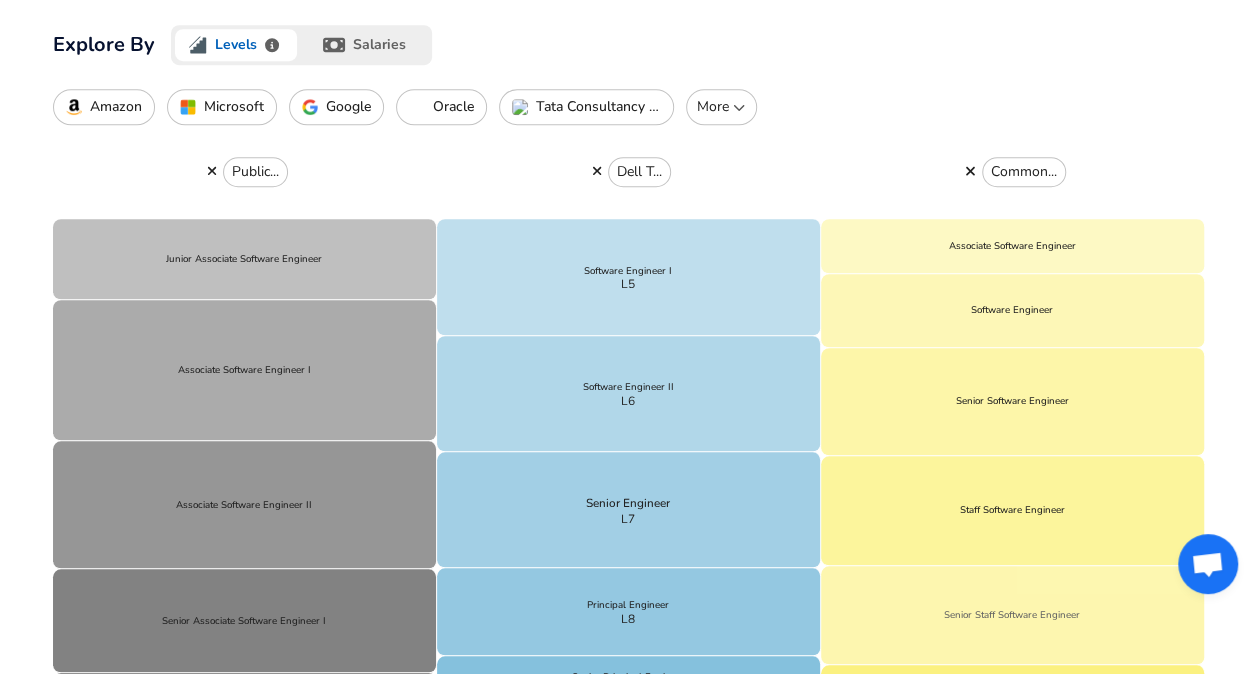 scroll, scrollTop: 662, scrollLeft: 0, axis: vertical 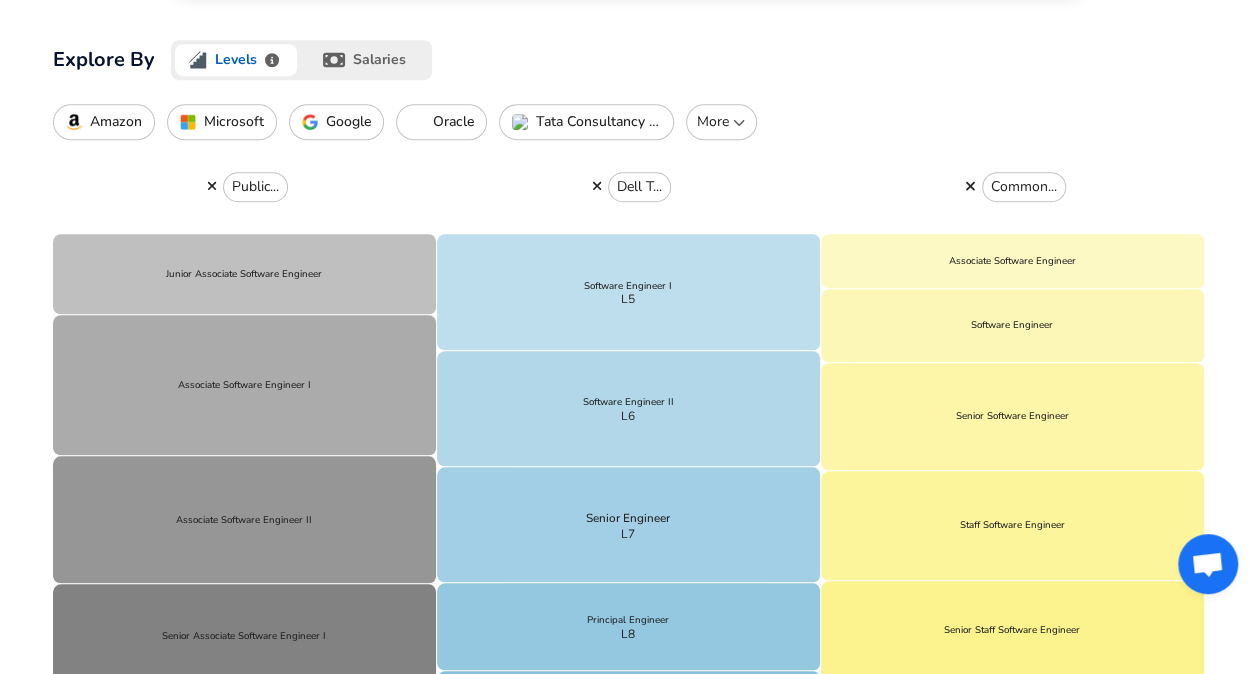 click on "More" at bounding box center (721, 122) 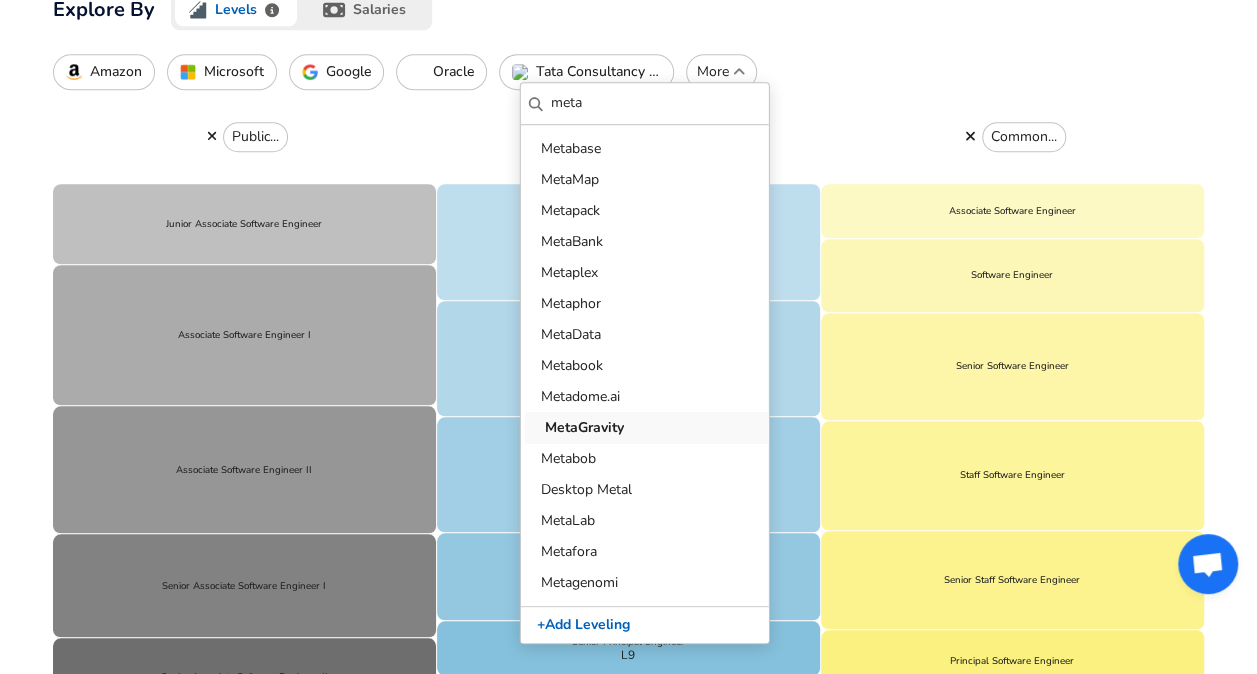 scroll, scrollTop: 710, scrollLeft: 0, axis: vertical 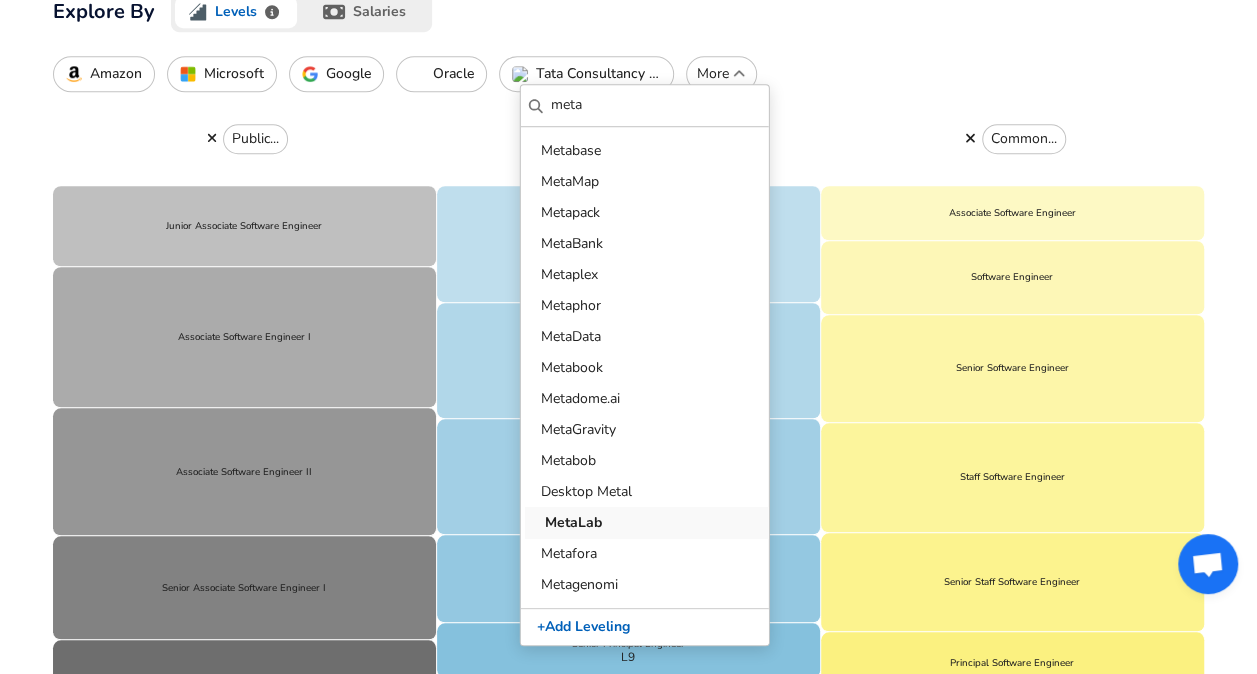 type on "meta" 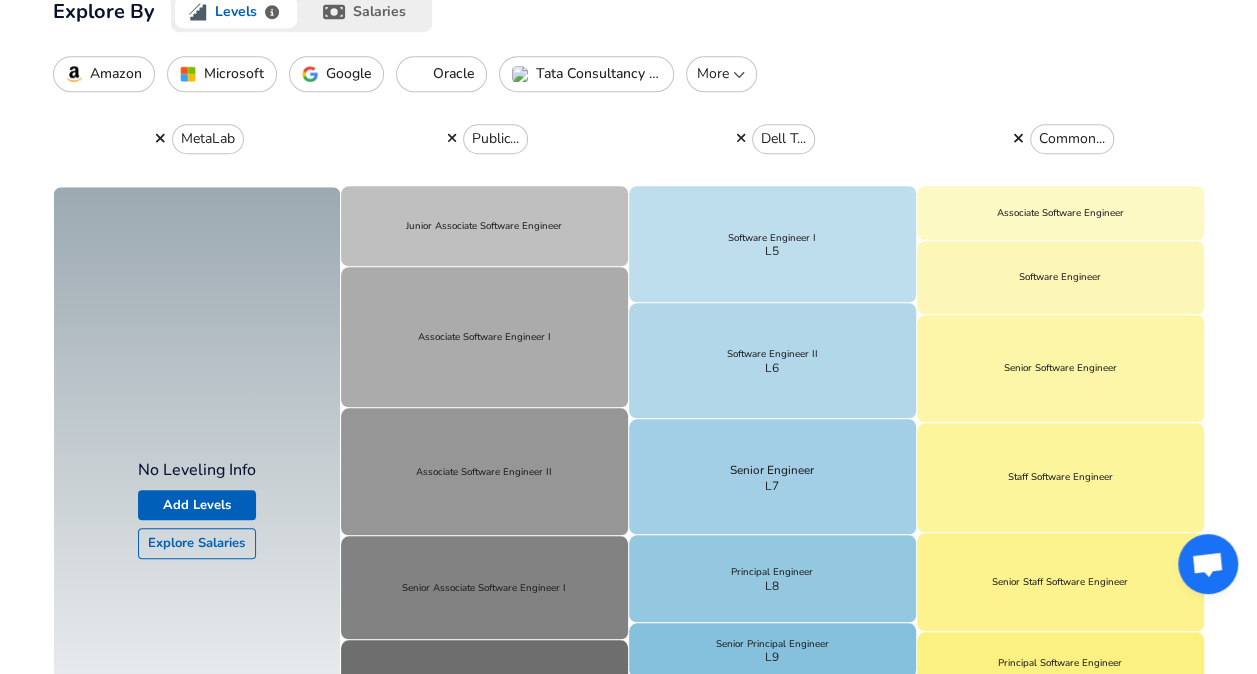click 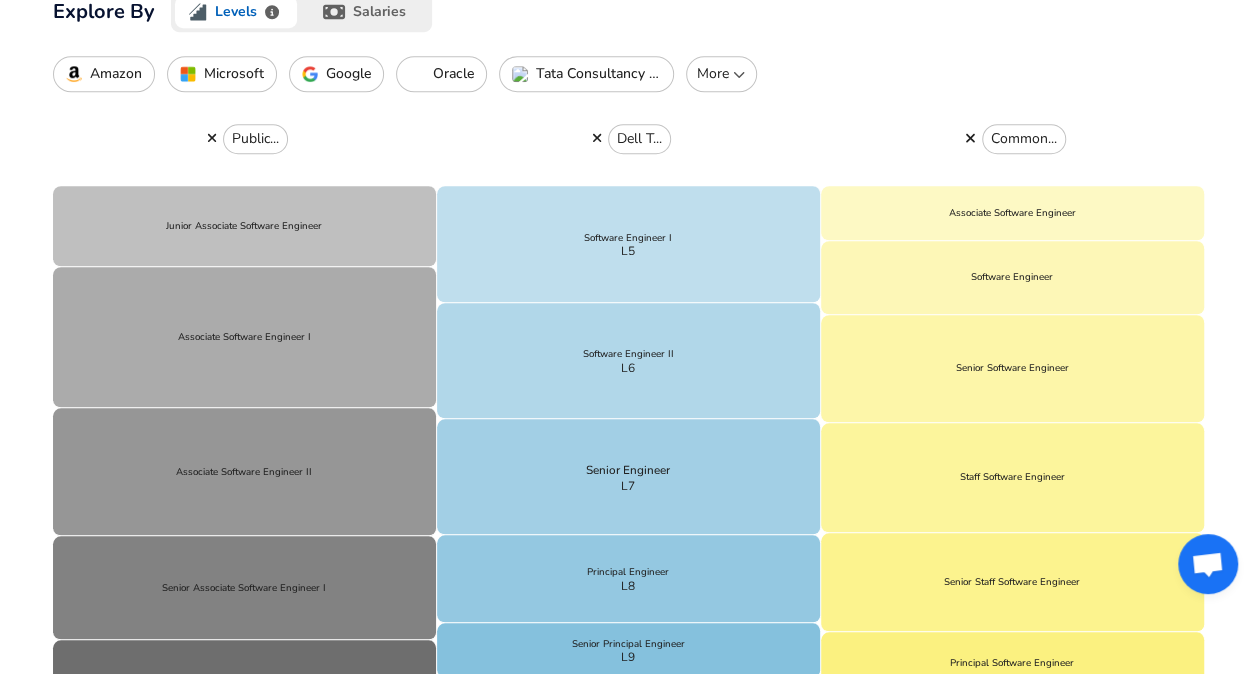 click on "Amazon" at bounding box center [116, 74] 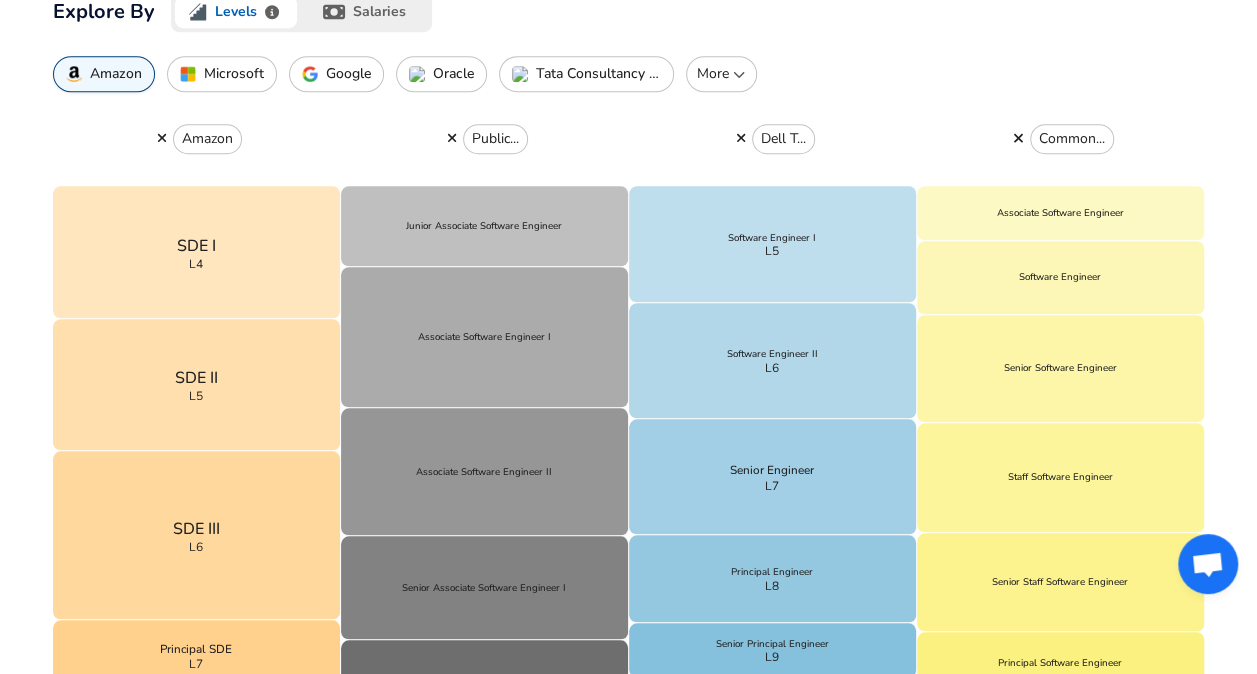 click at bounding box center [162, 138] 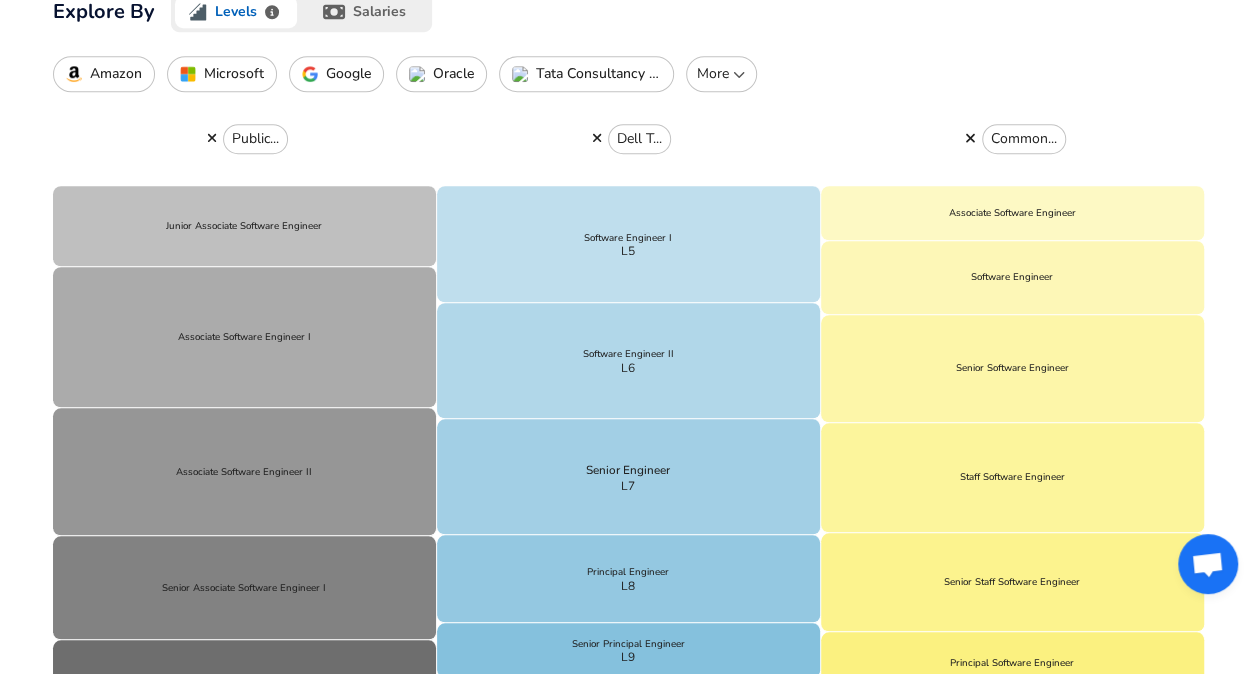 click on "More" at bounding box center (721, 74) 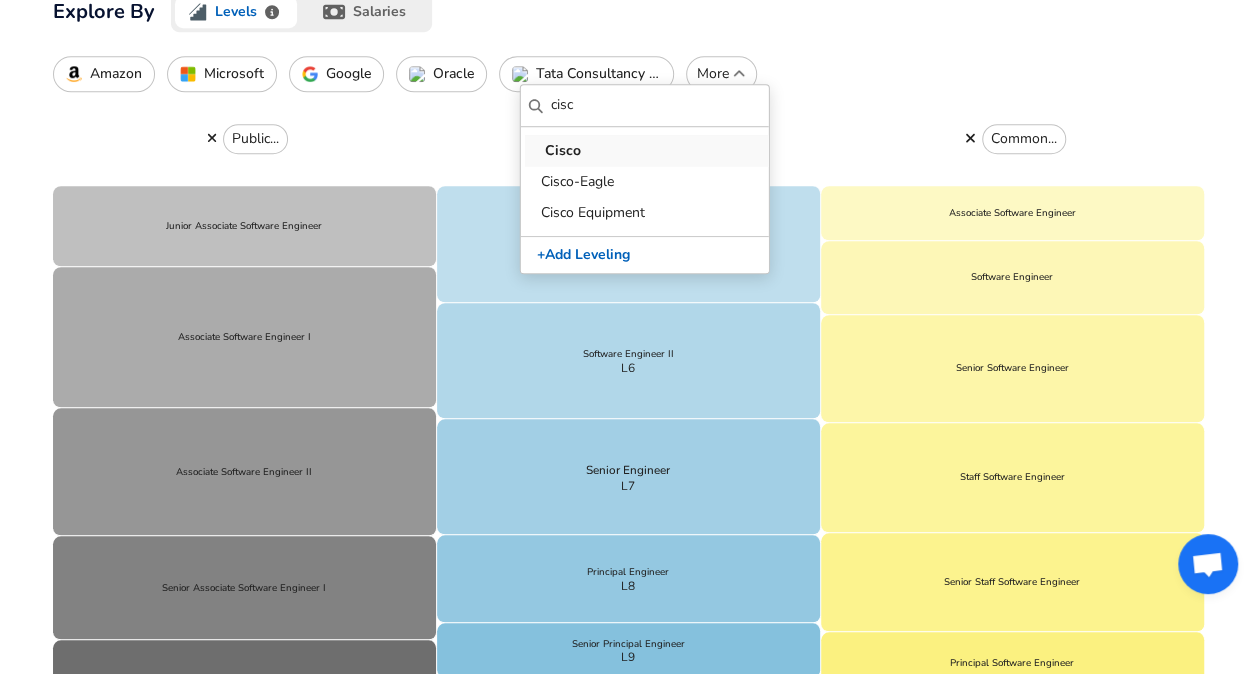 type on "cisc" 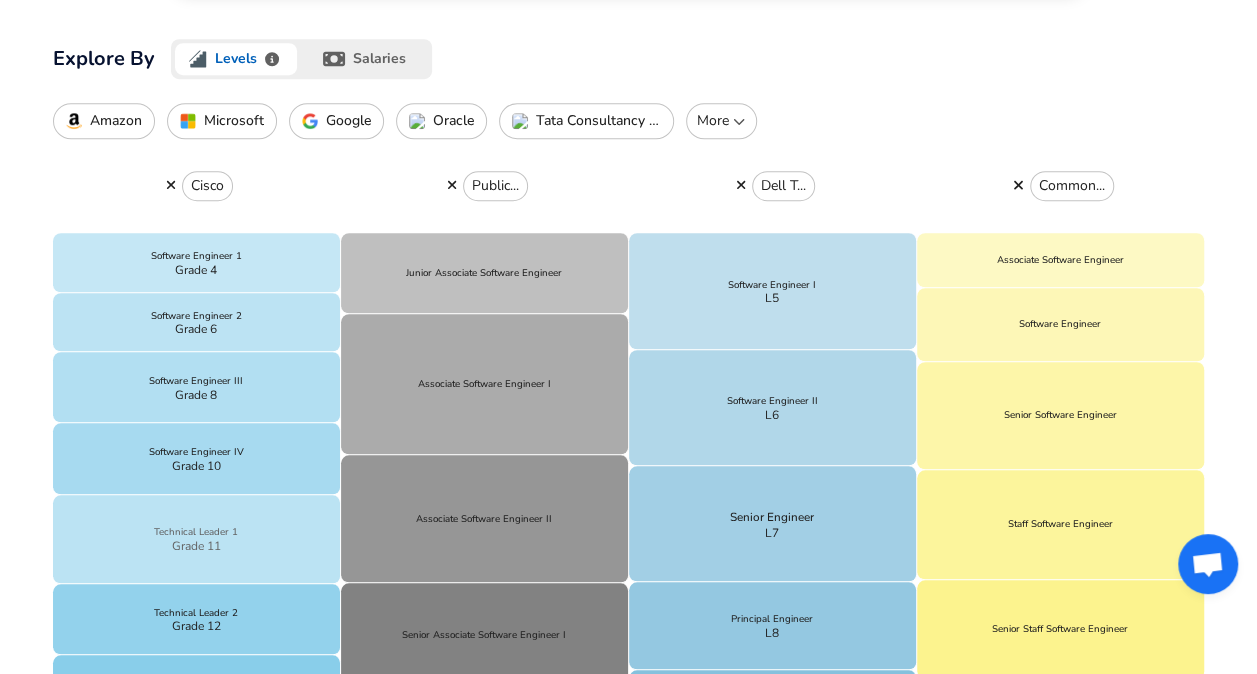 scroll, scrollTop: 662, scrollLeft: 0, axis: vertical 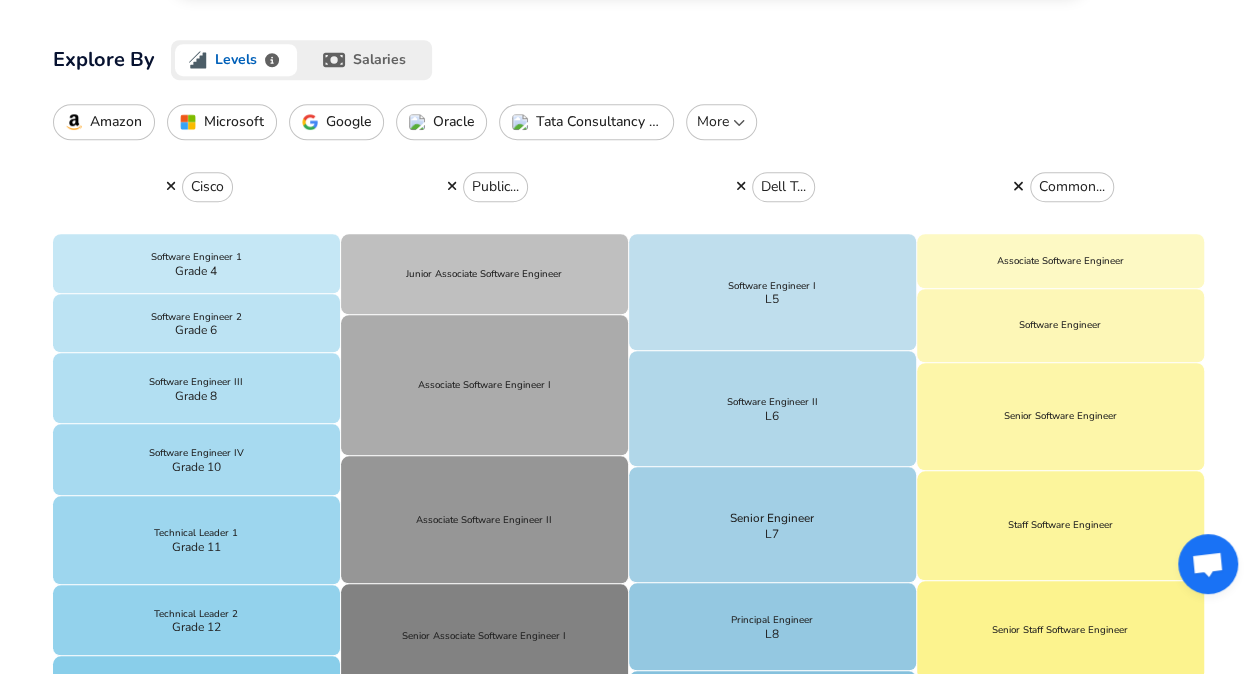 click on "salaries" at bounding box center (366, 60) 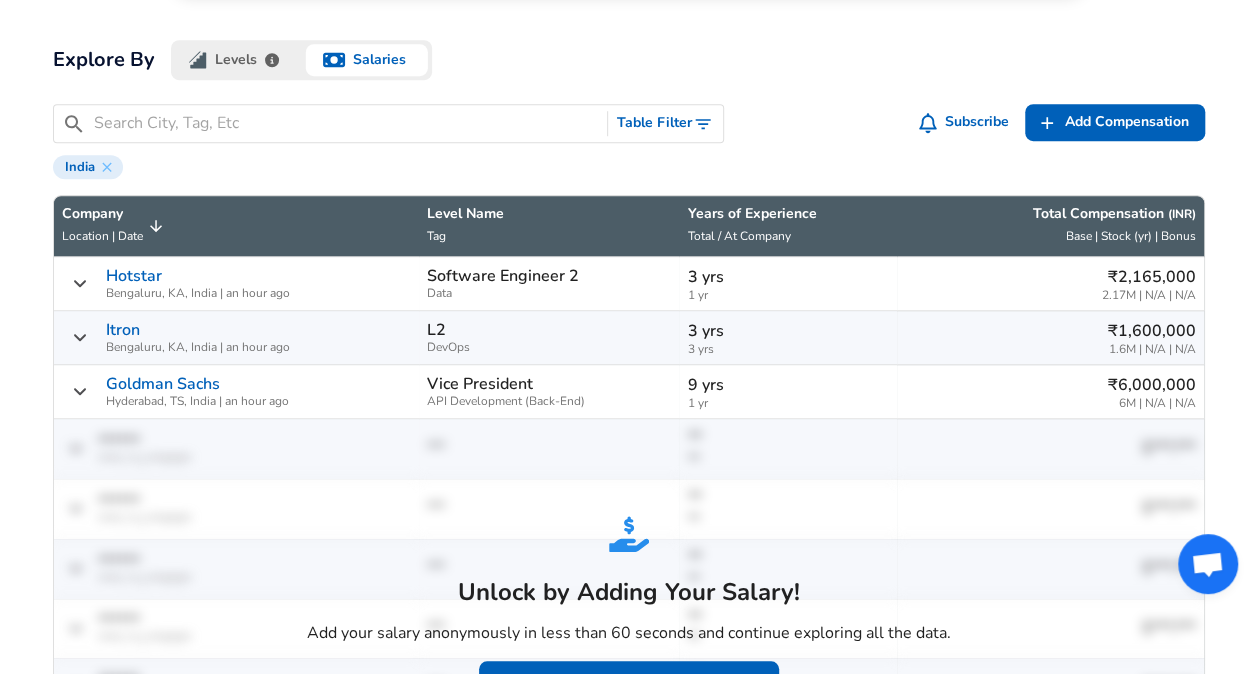 click on "Table Filter" at bounding box center [665, 123] 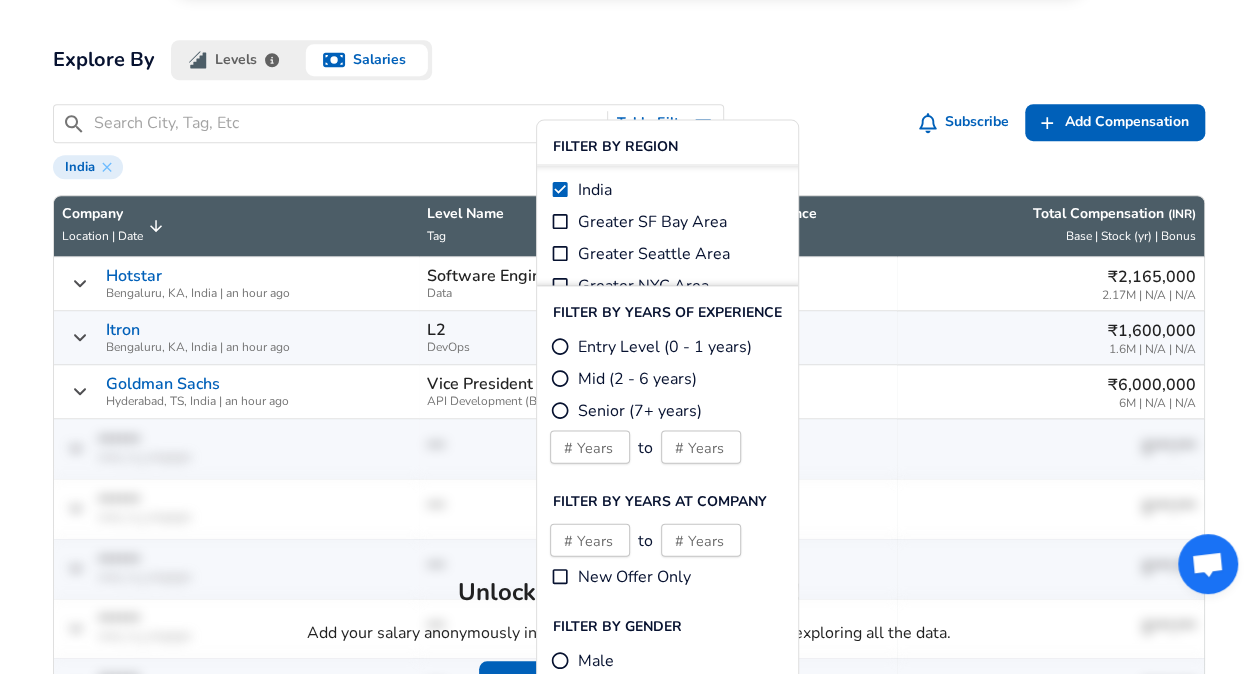 click on "Senior (7+ years)" at bounding box center [560, 410] 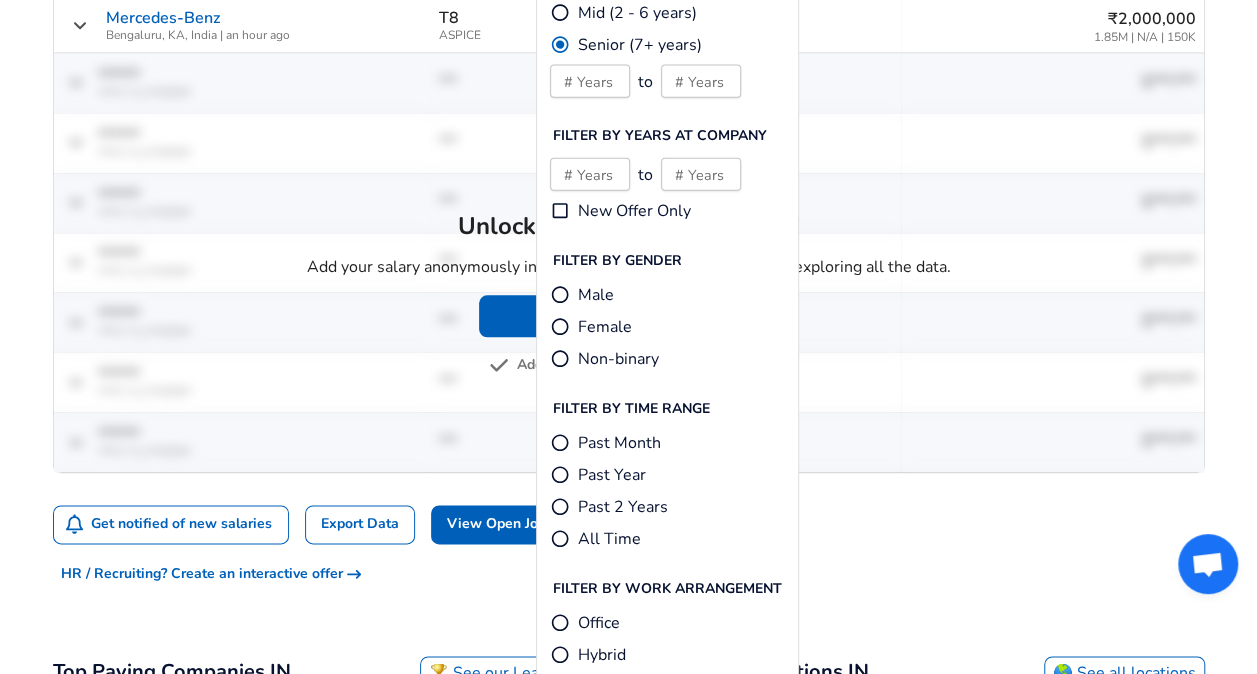 scroll, scrollTop: 1029, scrollLeft: 0, axis: vertical 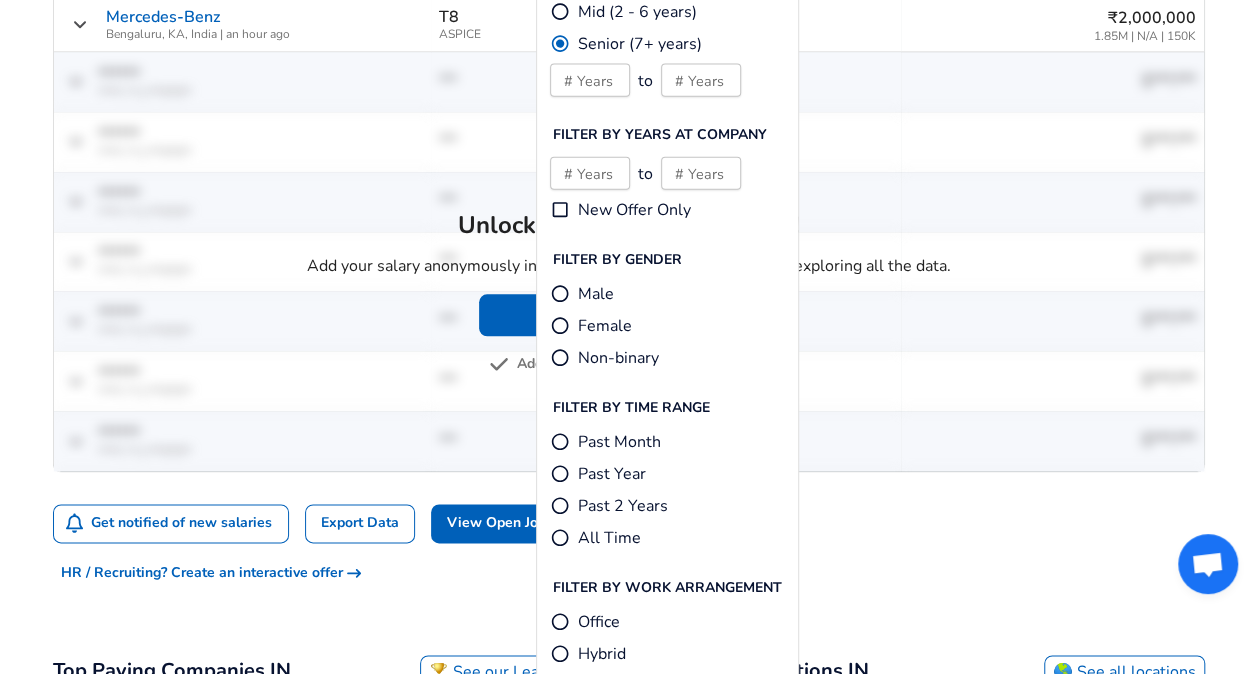 click on "Female" at bounding box center (560, 325) 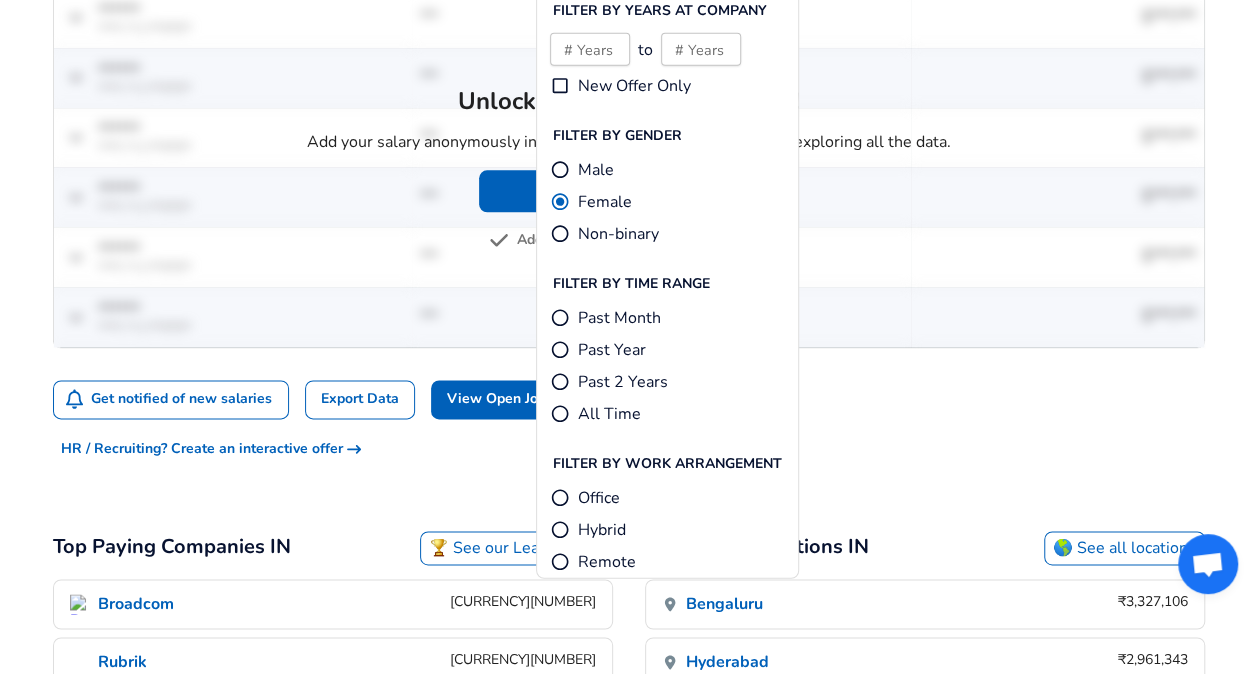 scroll, scrollTop: 1154, scrollLeft: 0, axis: vertical 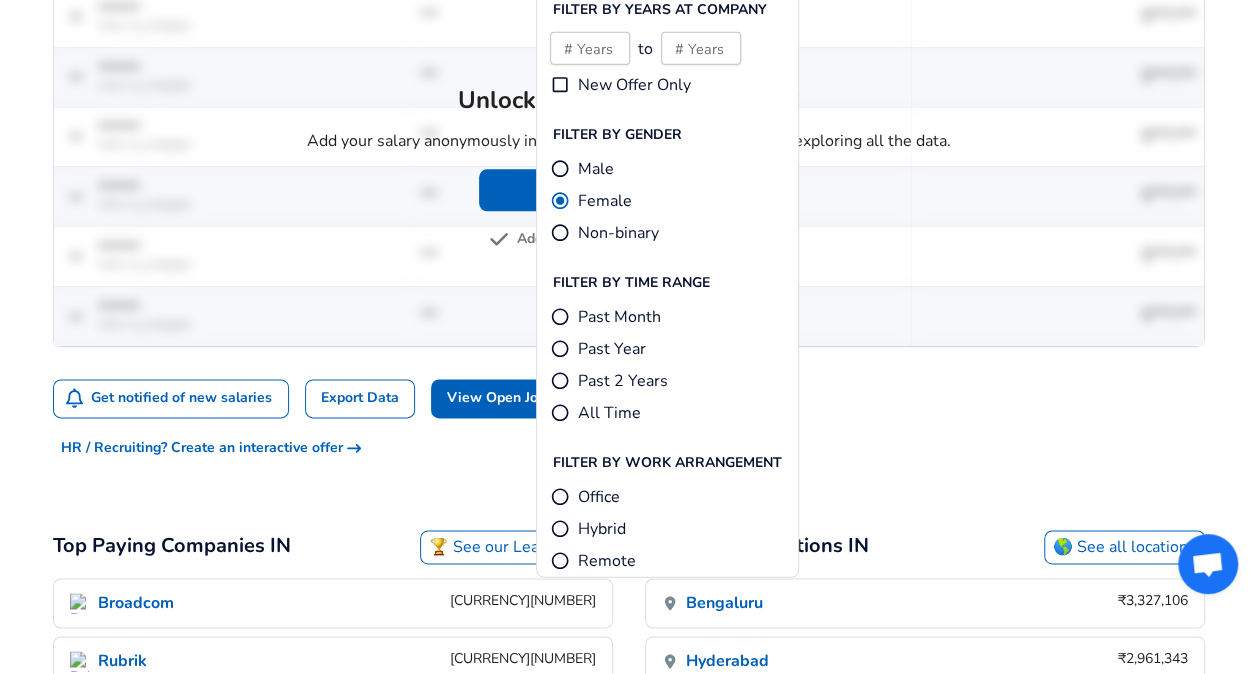 click on "Hybrid" at bounding box center [560, 528] 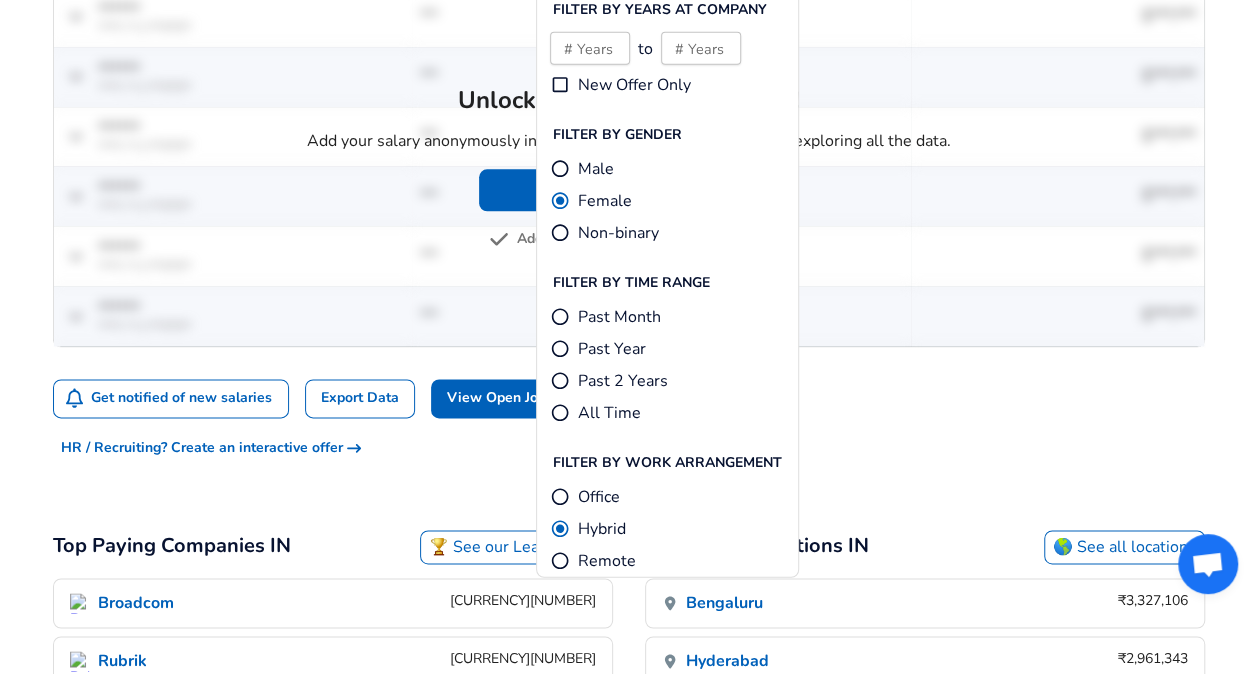 click on "Past Year" at bounding box center (560, 348) 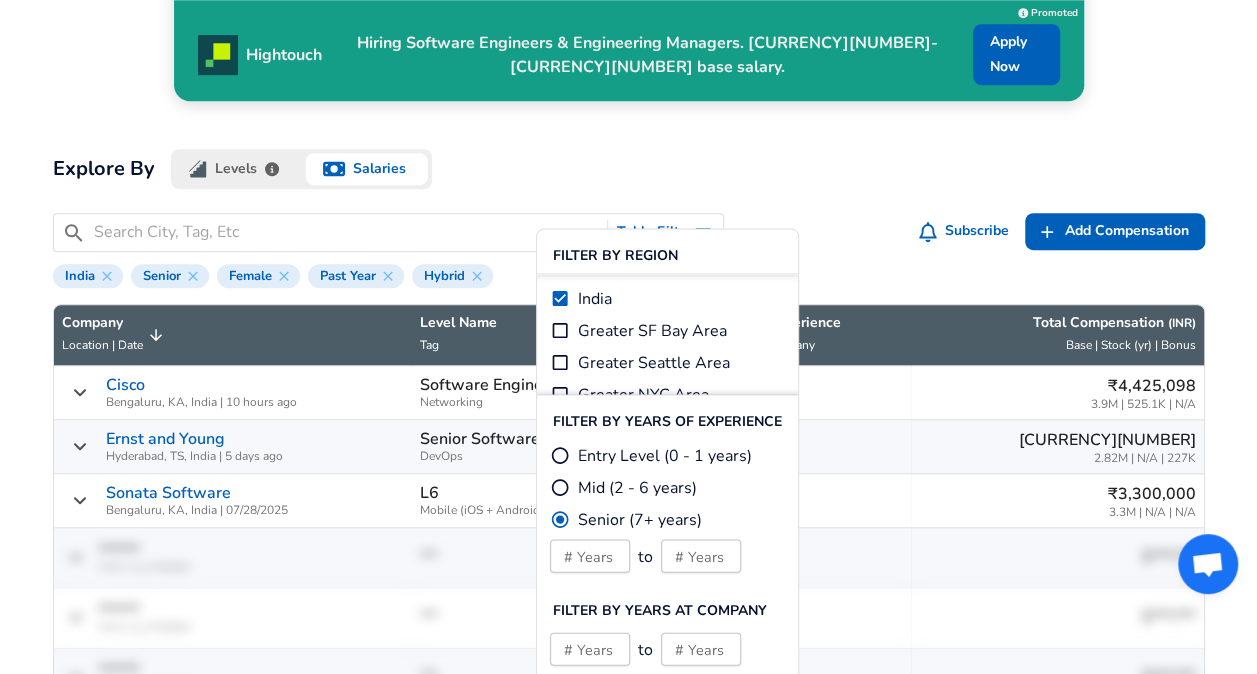scroll, scrollTop: 546, scrollLeft: 0, axis: vertical 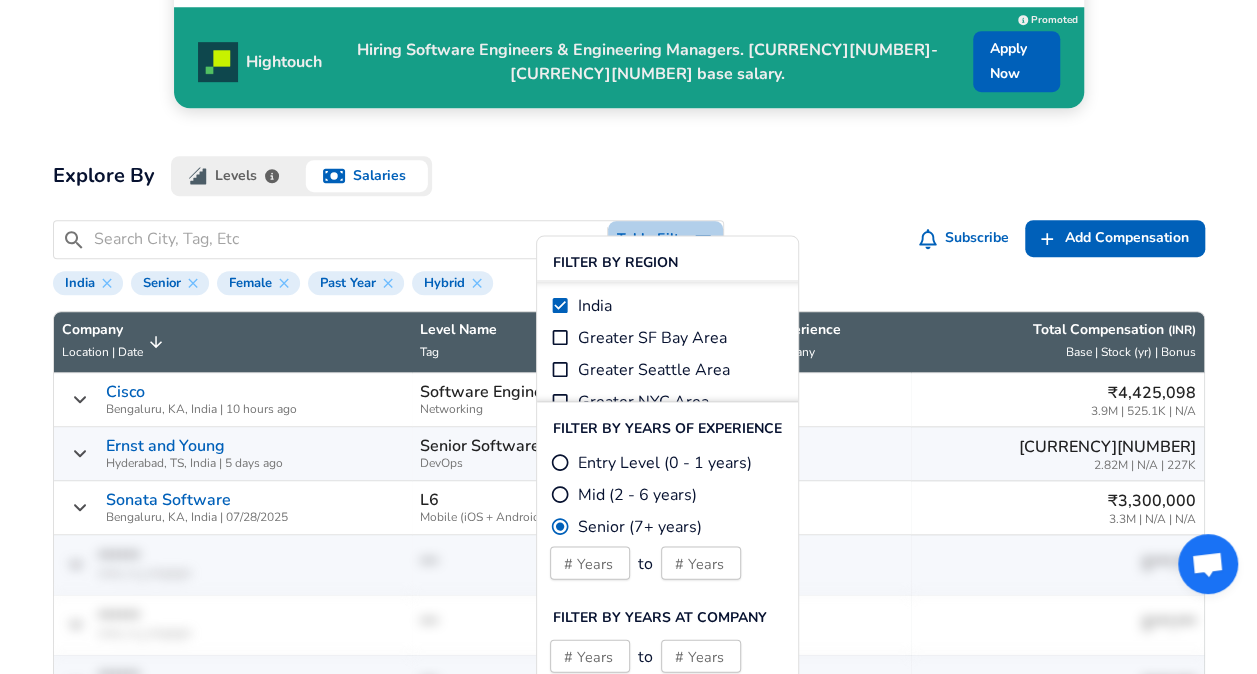 click on "Table Filter" at bounding box center [665, 239] 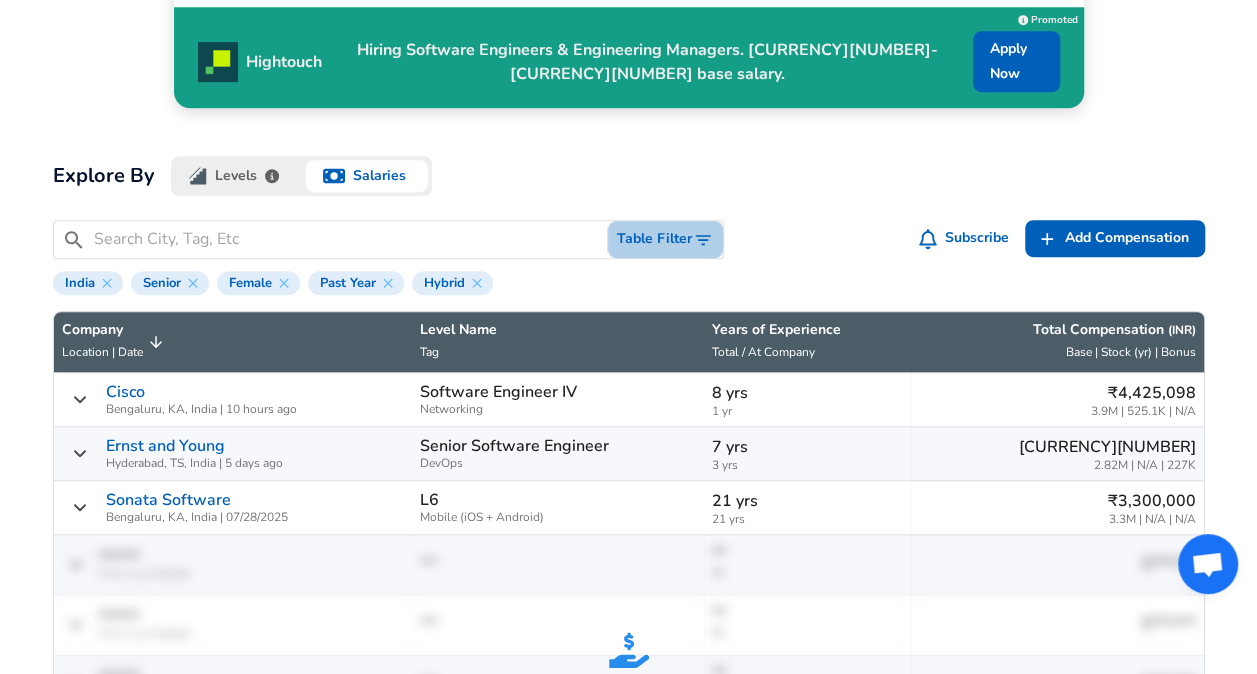 click on "Table Filter" at bounding box center (665, 239) 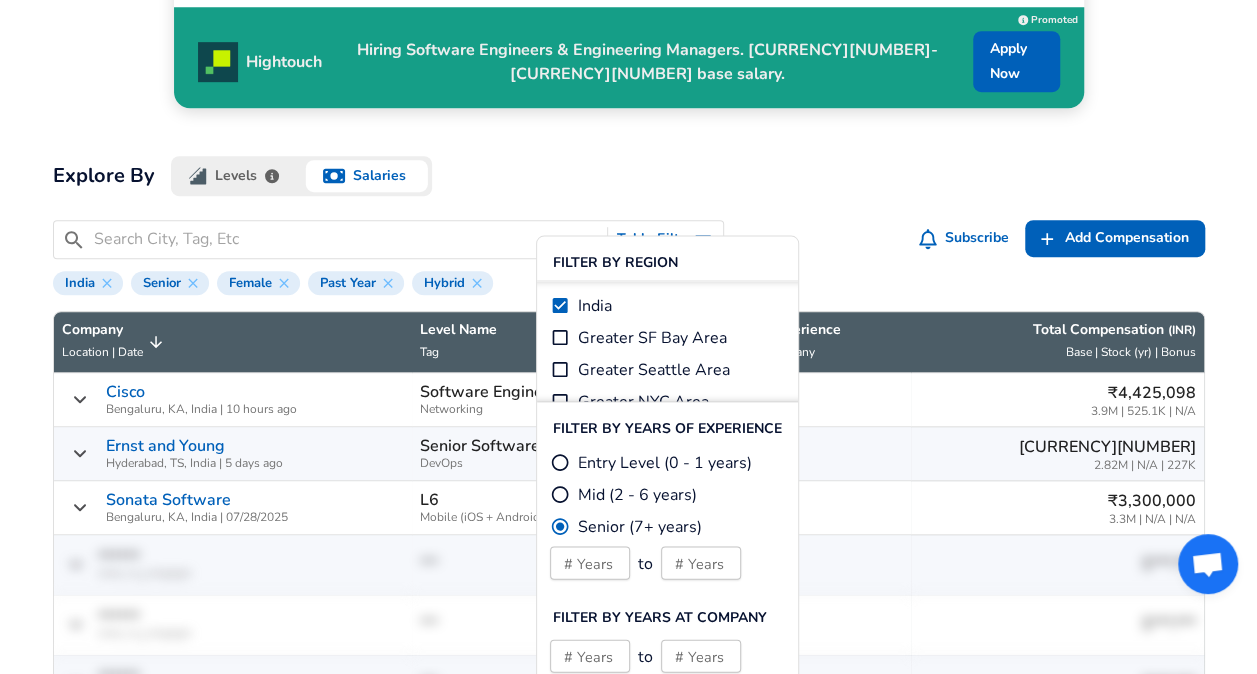 click on "Senior (7+ years)" at bounding box center [560, 526] 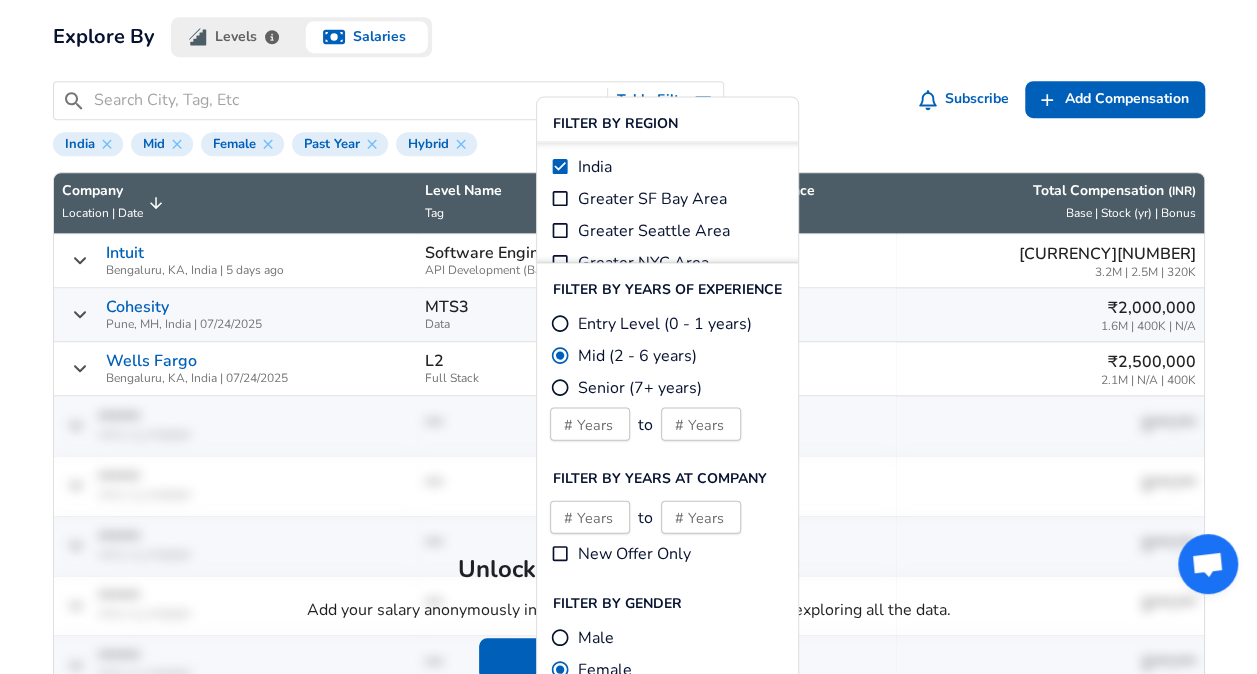 scroll, scrollTop: 681, scrollLeft: 0, axis: vertical 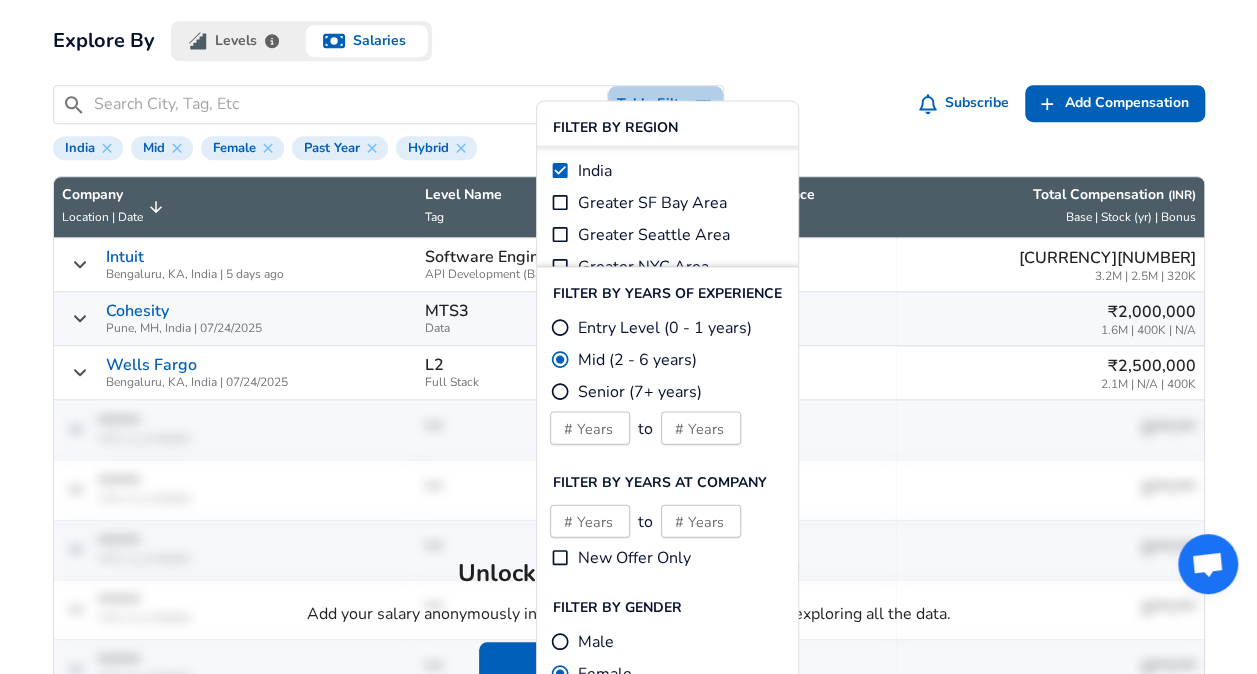 click on "Table Filter" at bounding box center (665, 104) 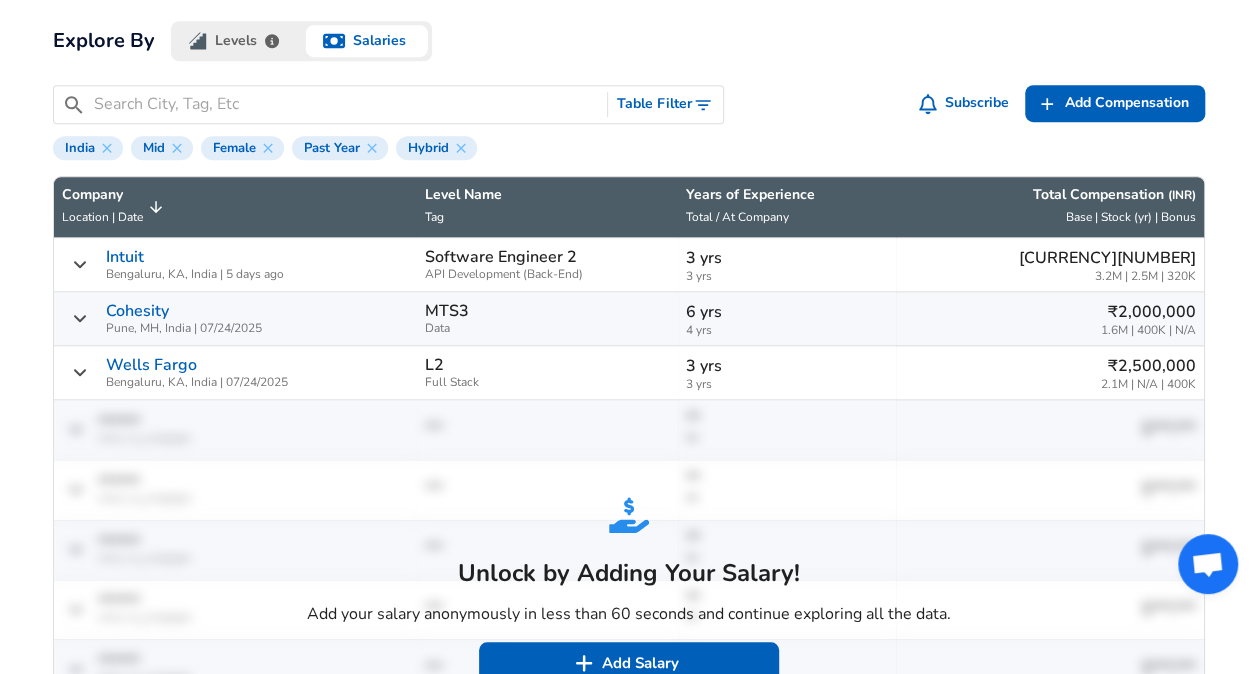 scroll, scrollTop: 2, scrollLeft: 0, axis: vertical 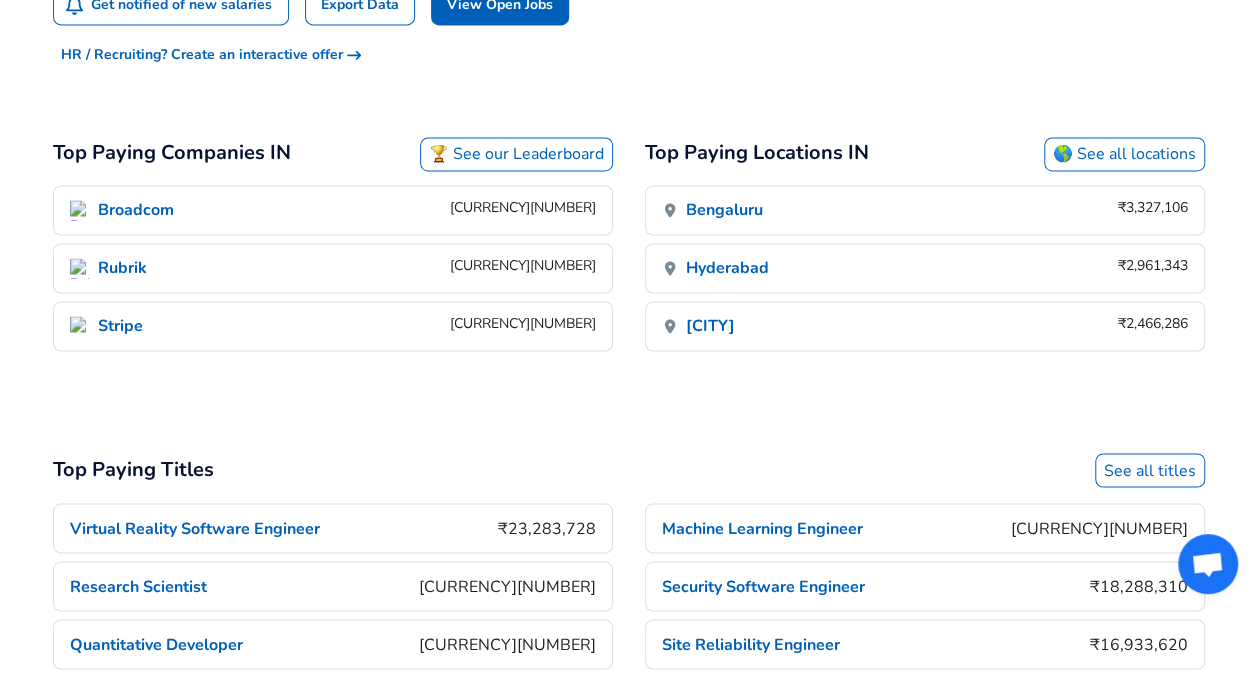 click on "🏆 See our Leaderboard" at bounding box center [516, 154] 